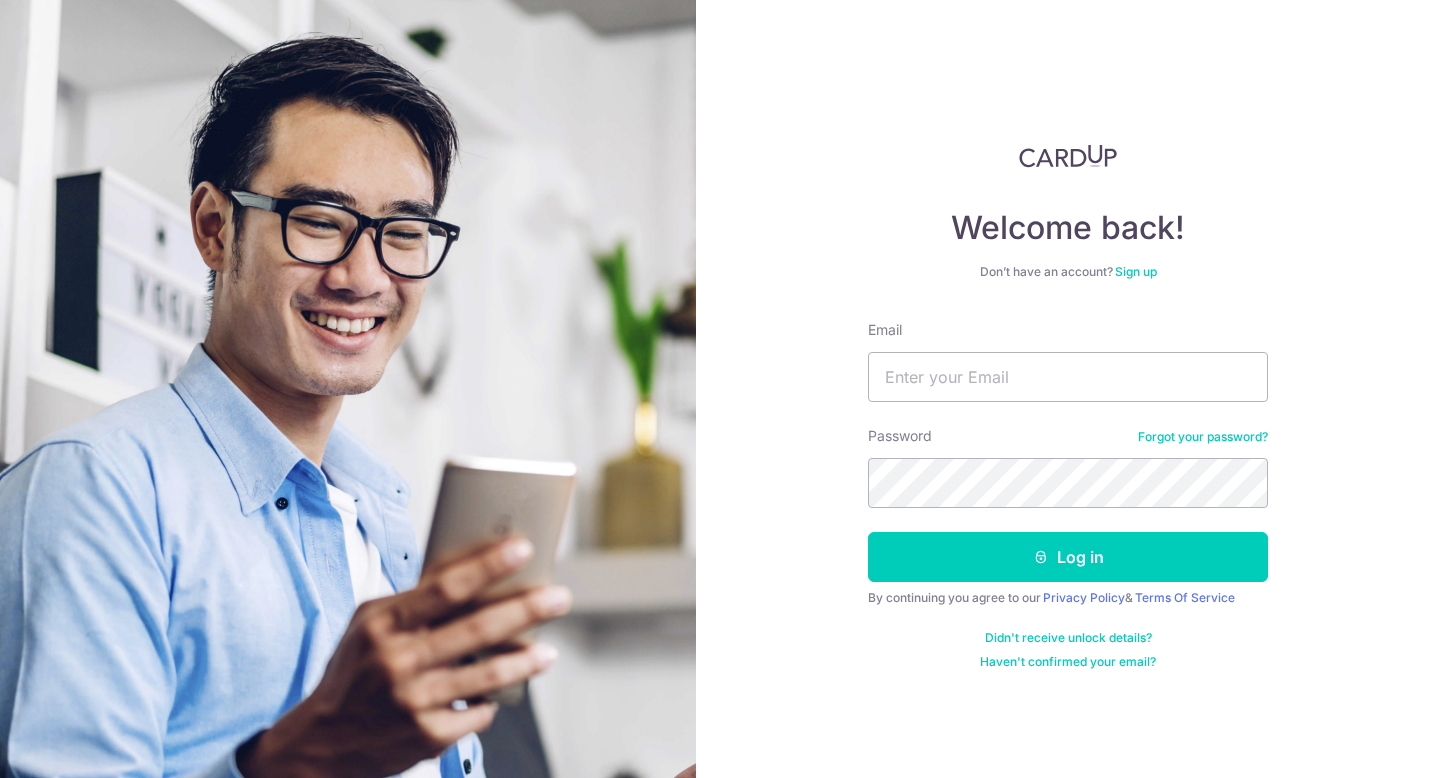 scroll, scrollTop: 0, scrollLeft: 0, axis: both 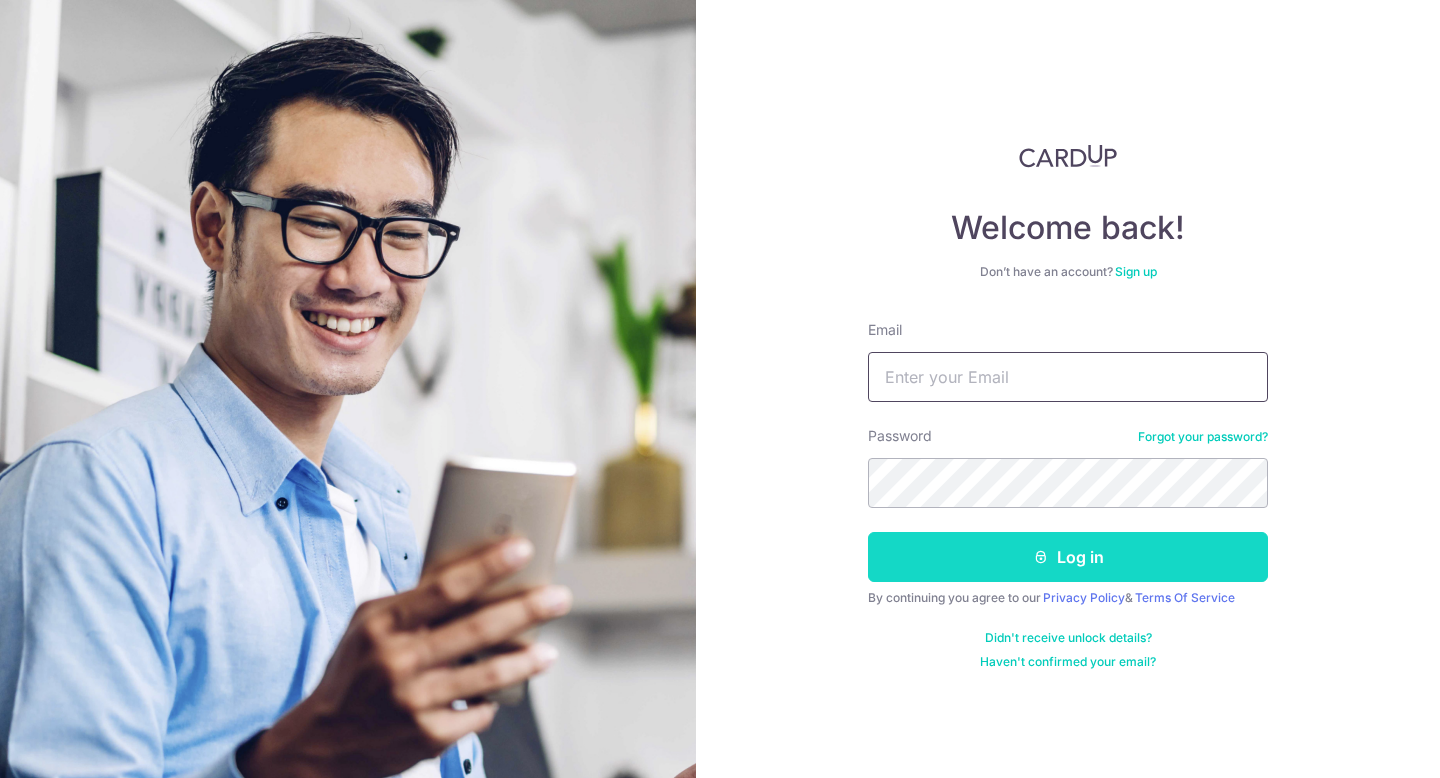 type on "sky.salanio@example.com" 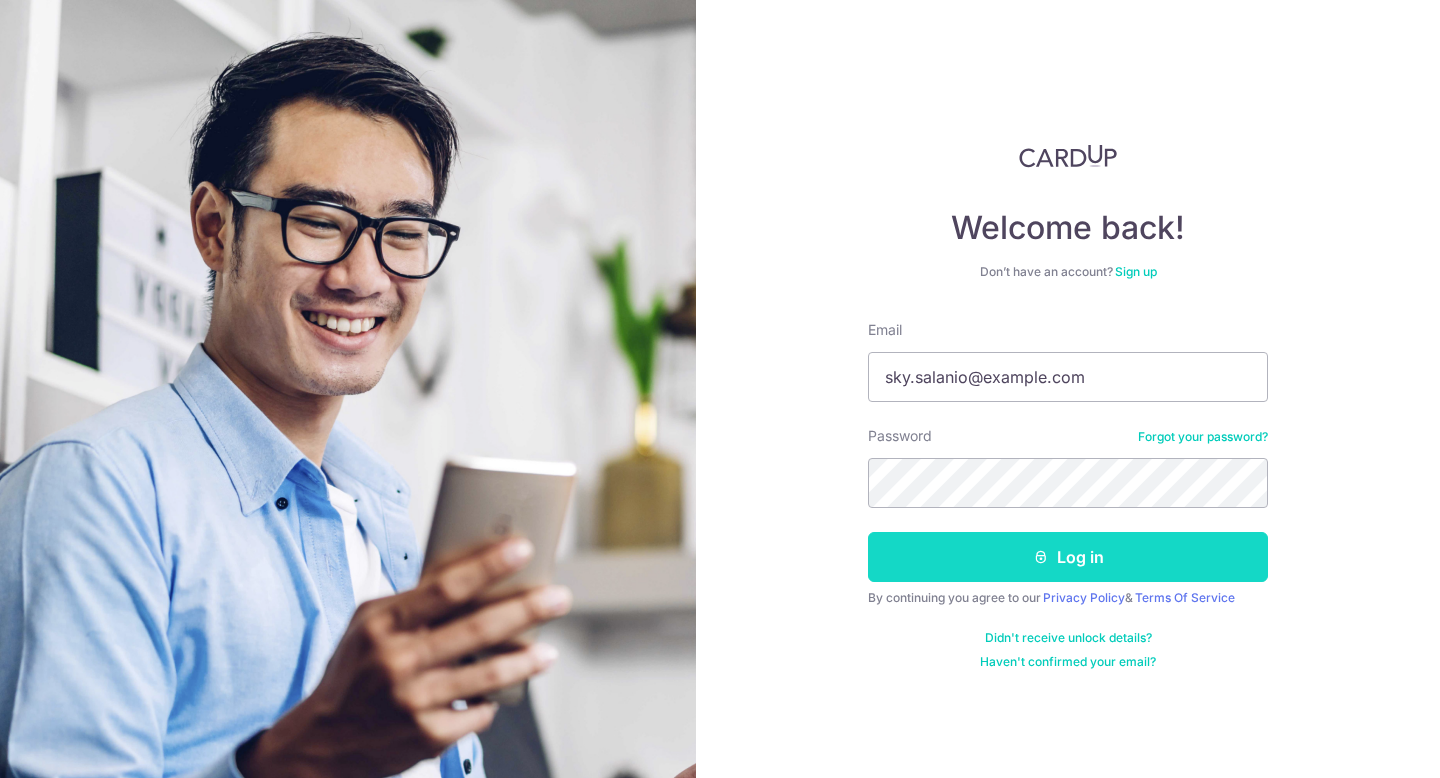 click on "Log in" at bounding box center (1068, 557) 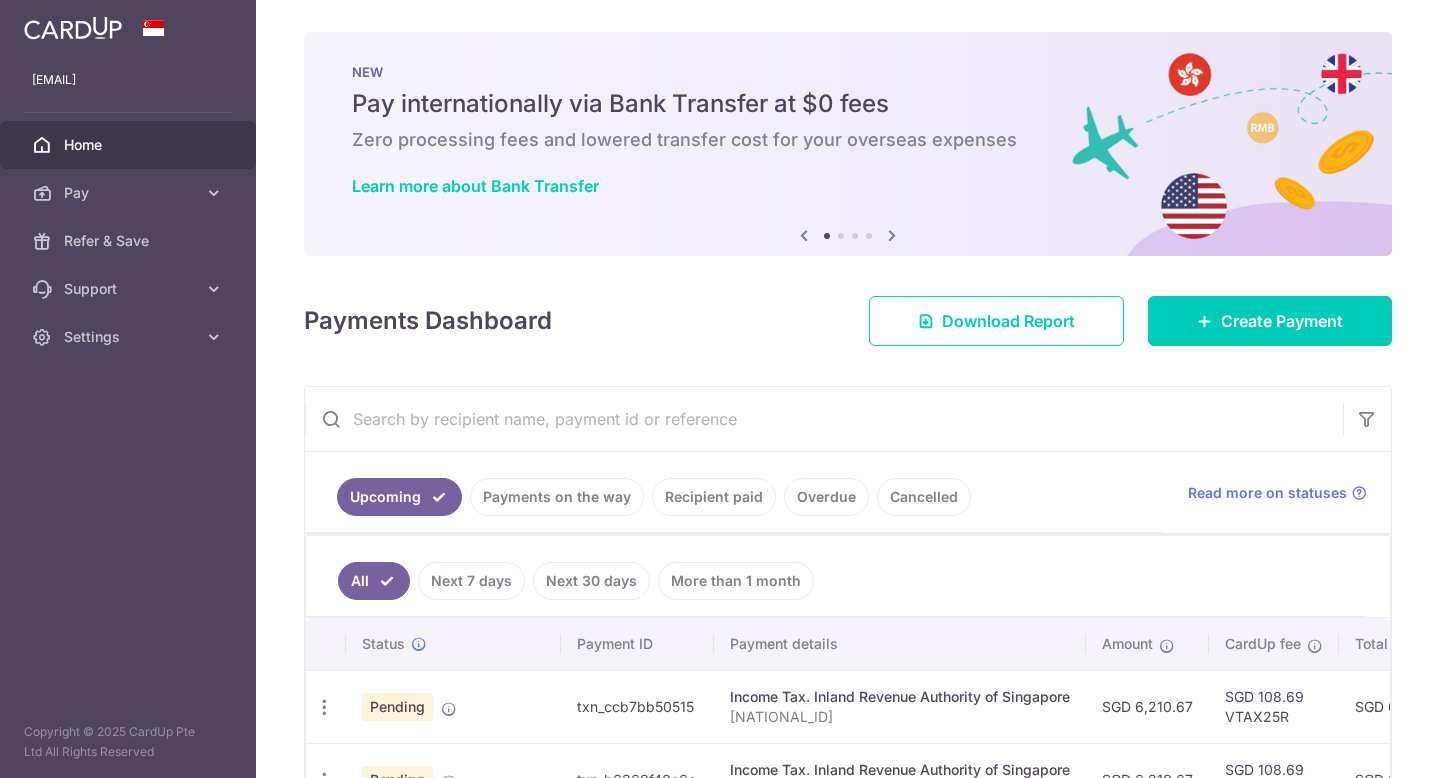 scroll, scrollTop: 0, scrollLeft: 0, axis: both 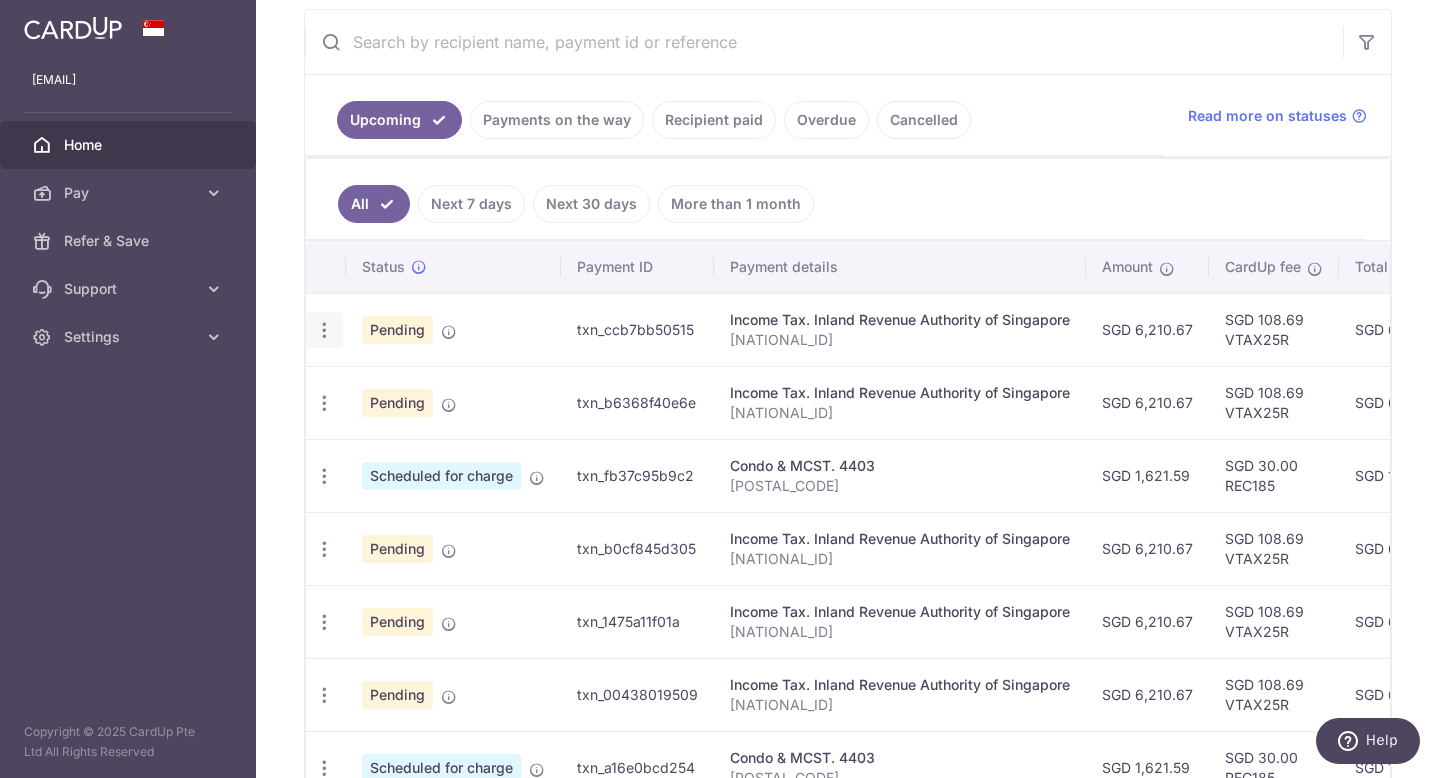 click at bounding box center (324, 330) 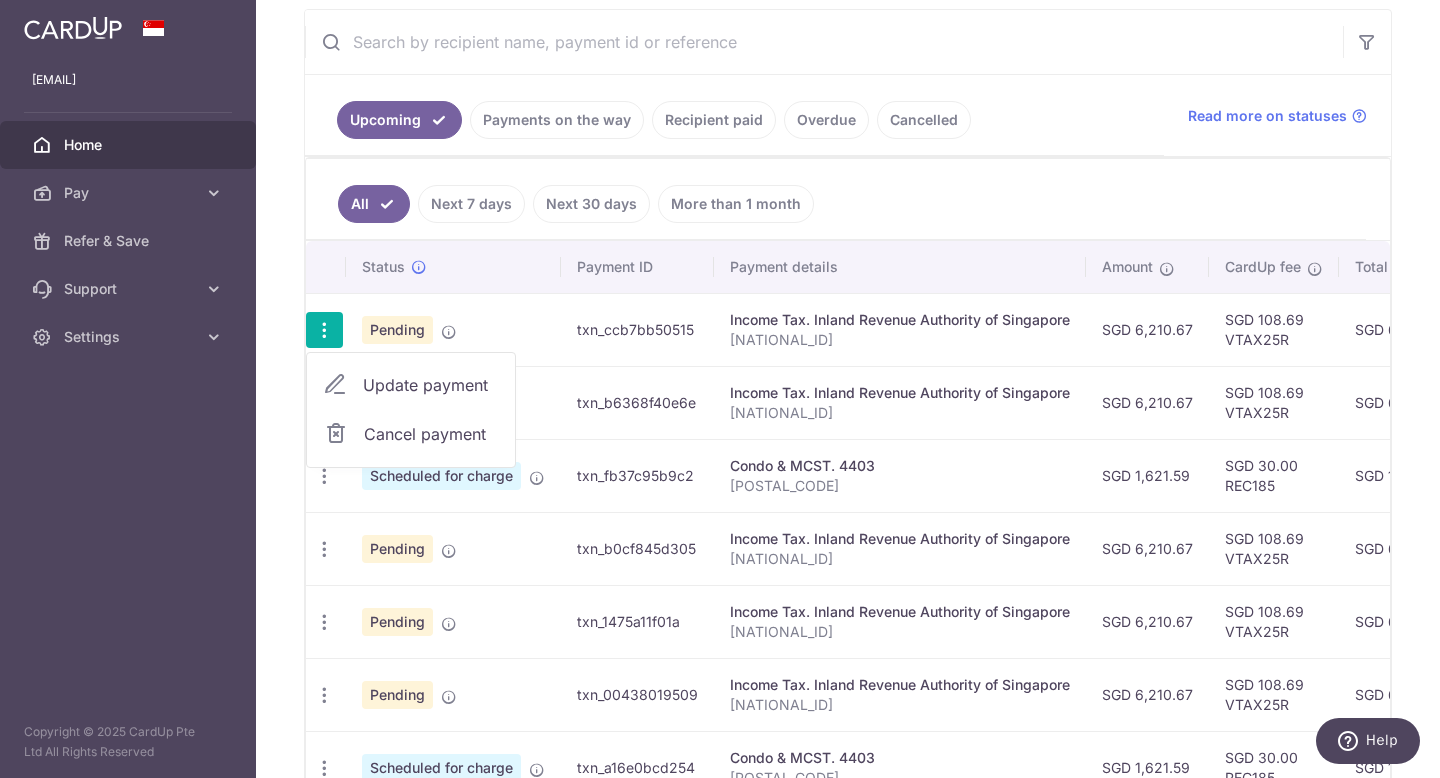 click on "Update payment" at bounding box center (431, 385) 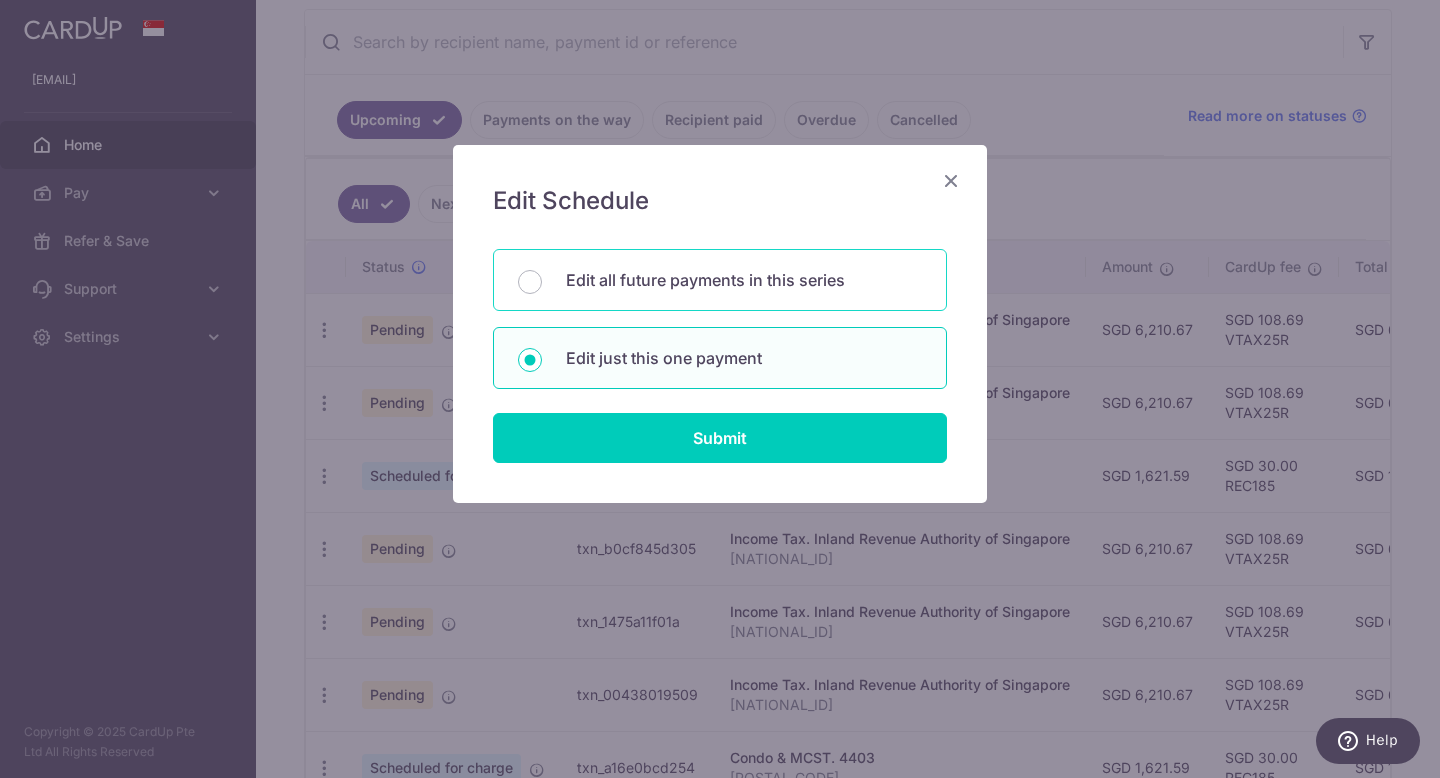 click on "Edit all future payments in this series" at bounding box center [744, 280] 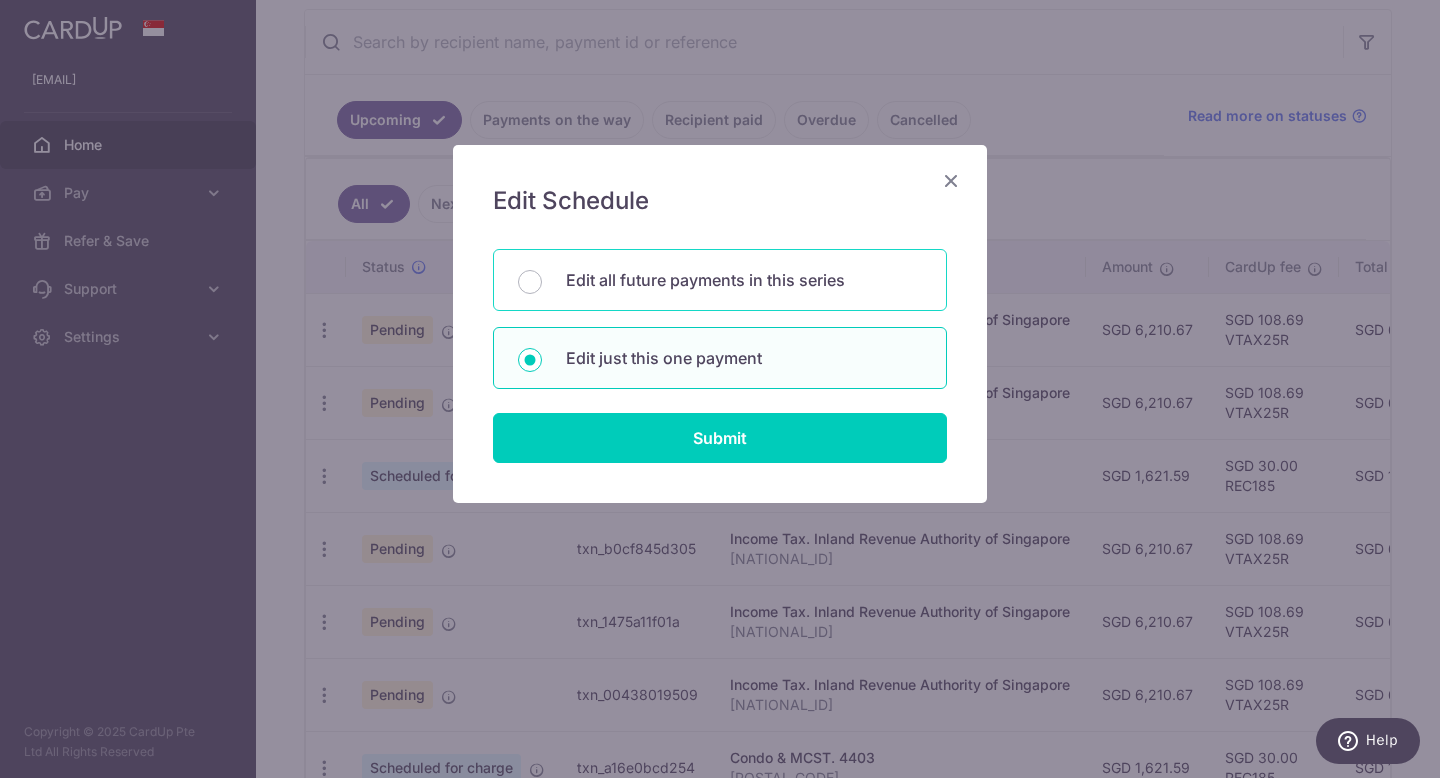 click on "Edit all future payments in this series" at bounding box center [530, 282] 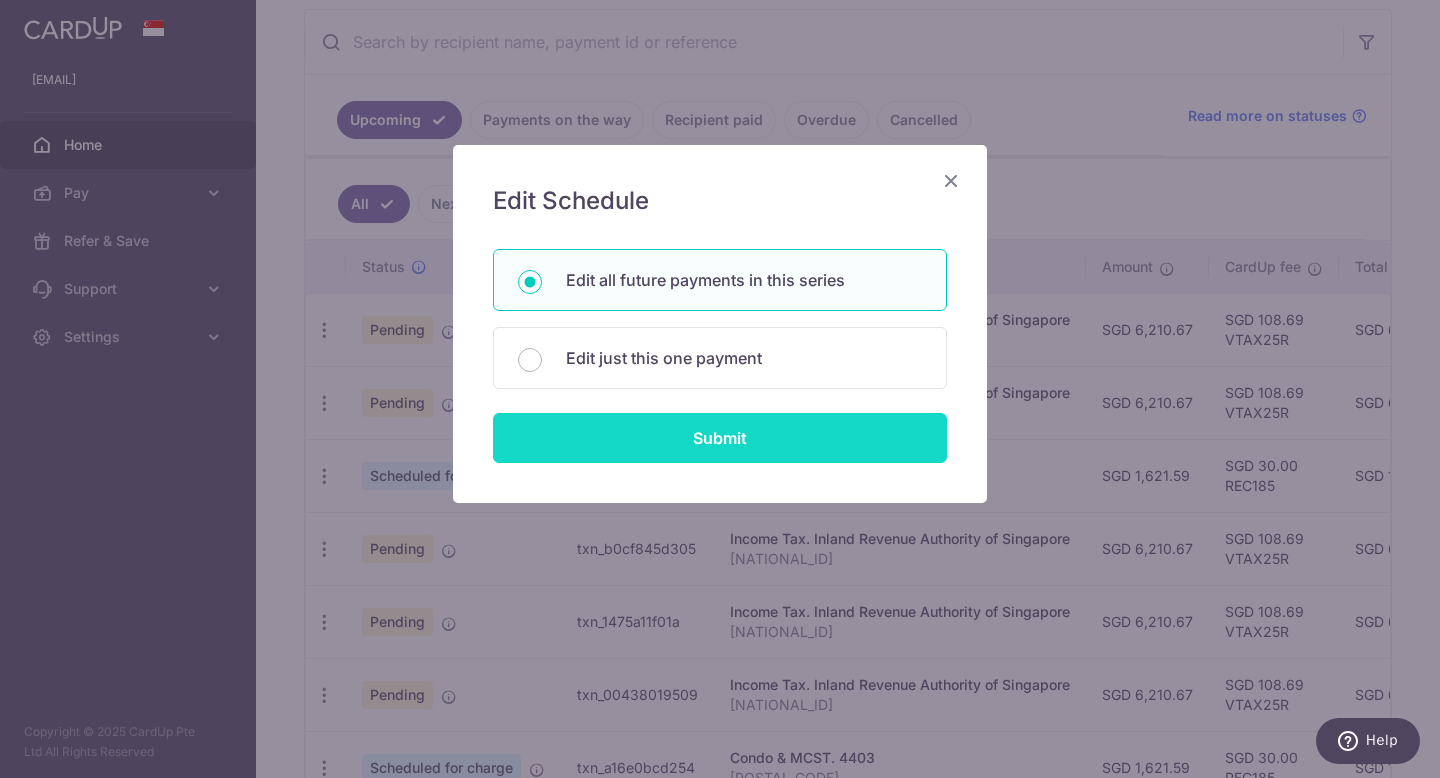 click on "Submit" at bounding box center [720, 438] 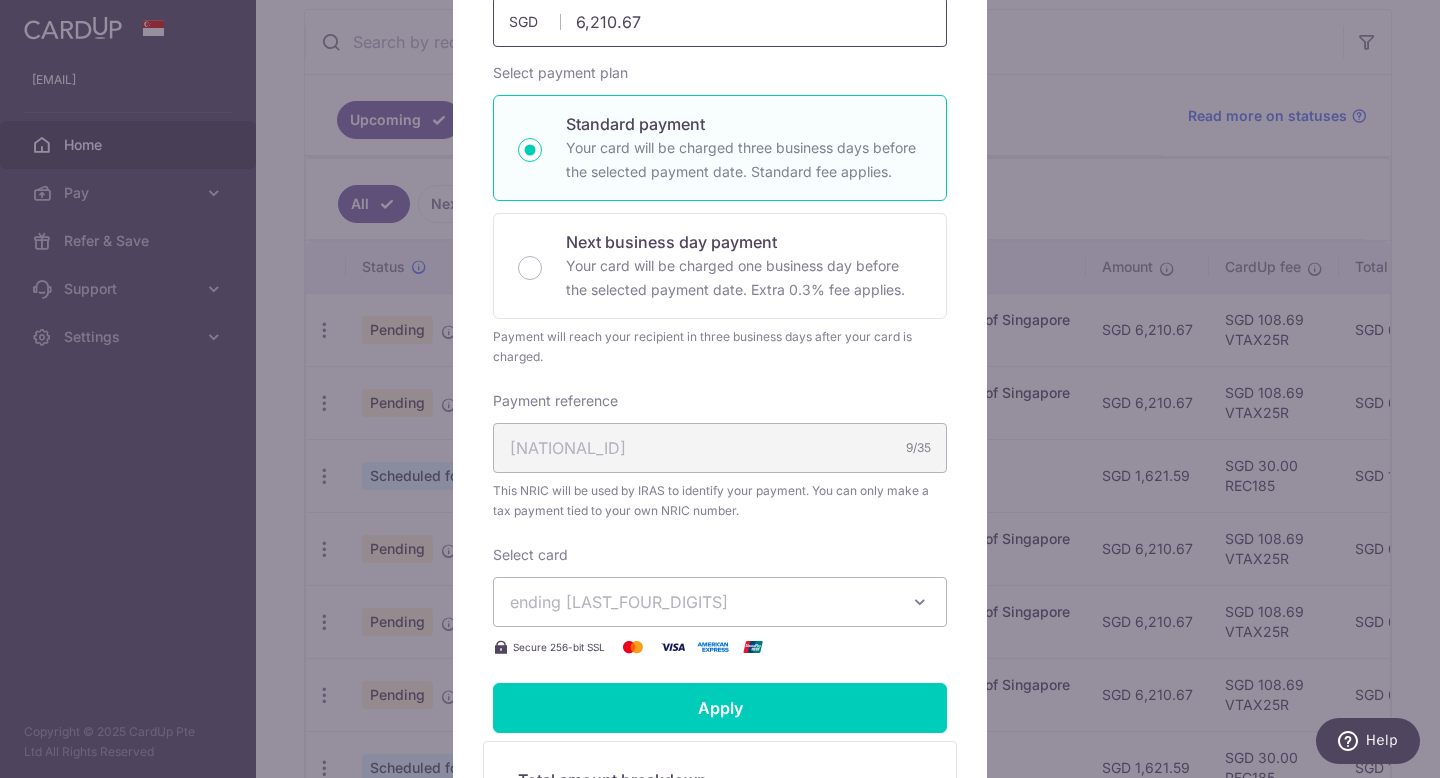 scroll, scrollTop: 390, scrollLeft: 0, axis: vertical 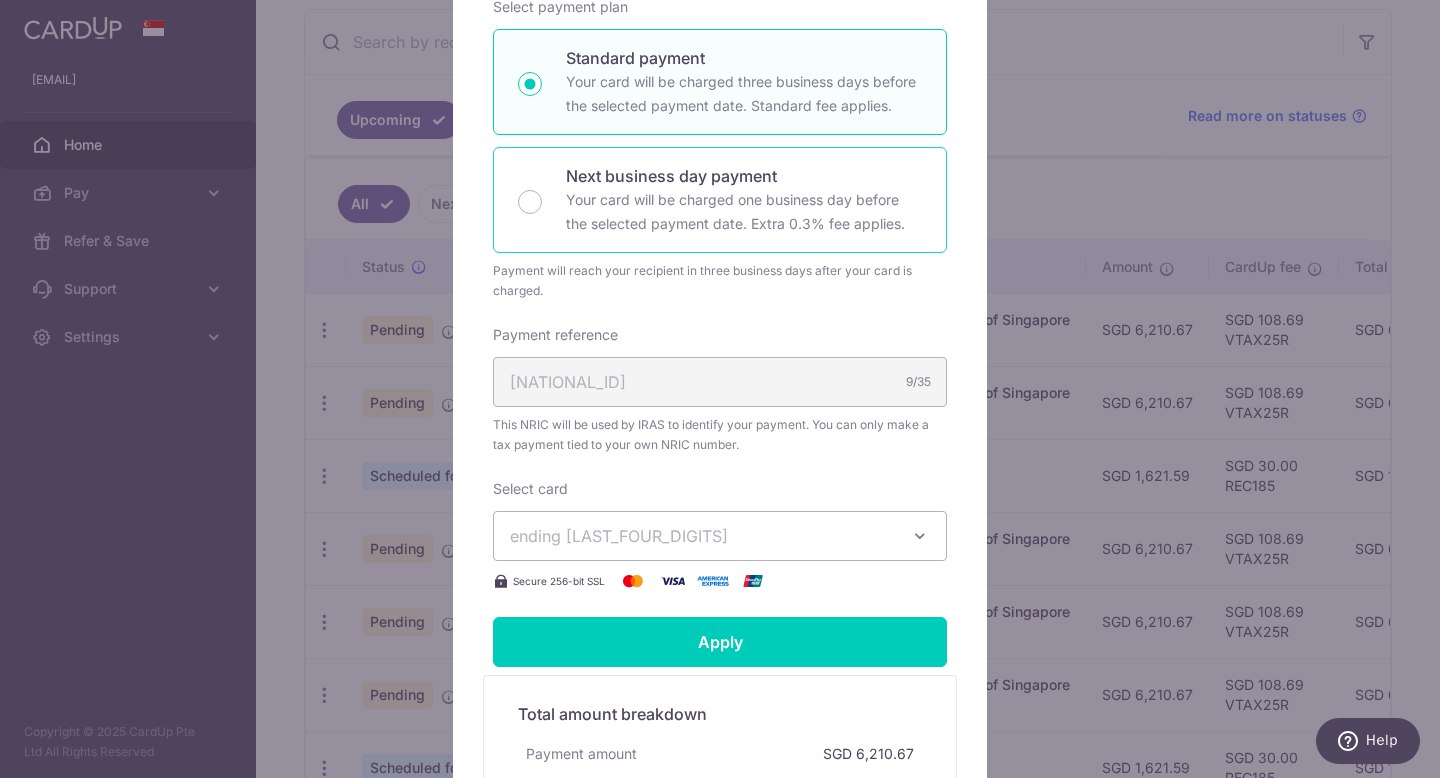 click on "Your card will be charged one business day before the selected payment date. Extra 0.3% fee applies." at bounding box center (744, 212) 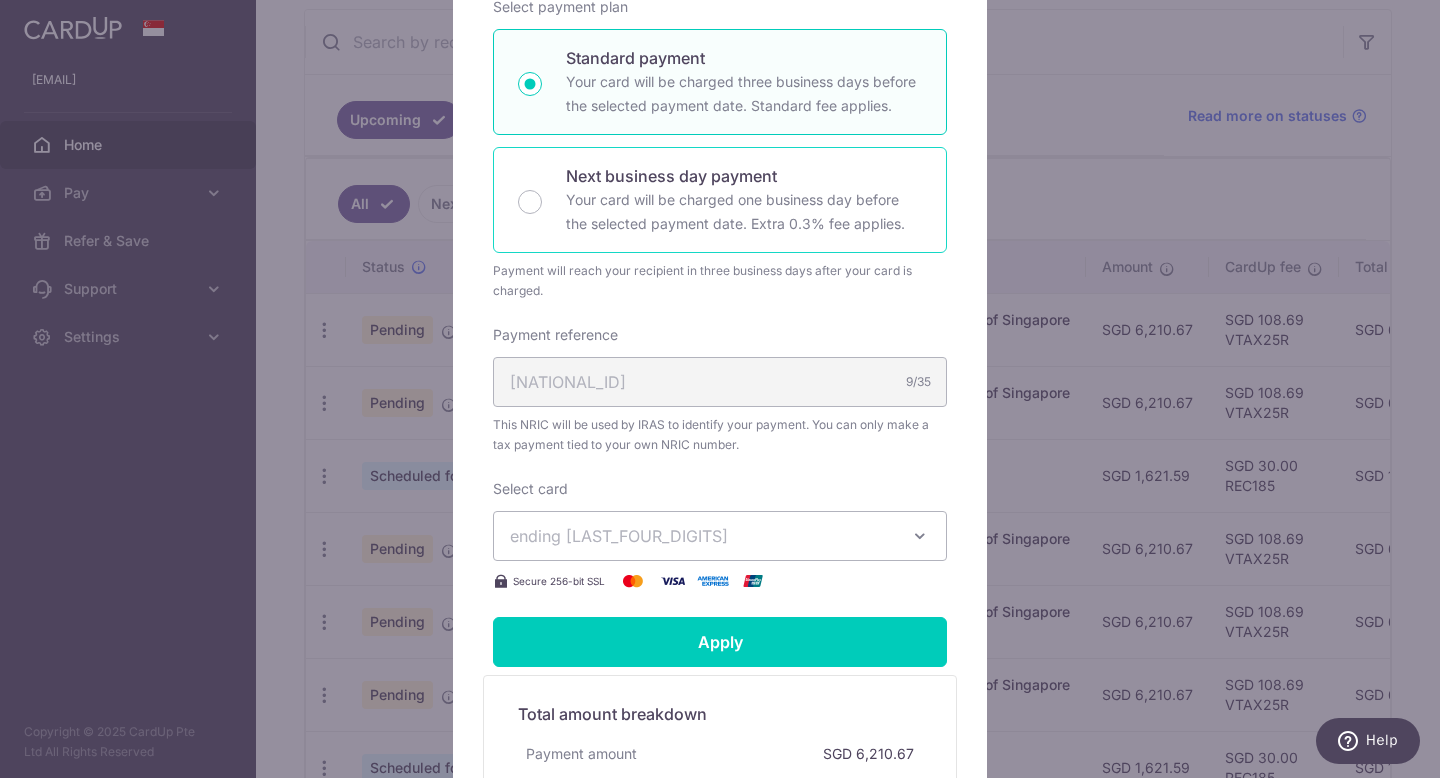 radio on "false" 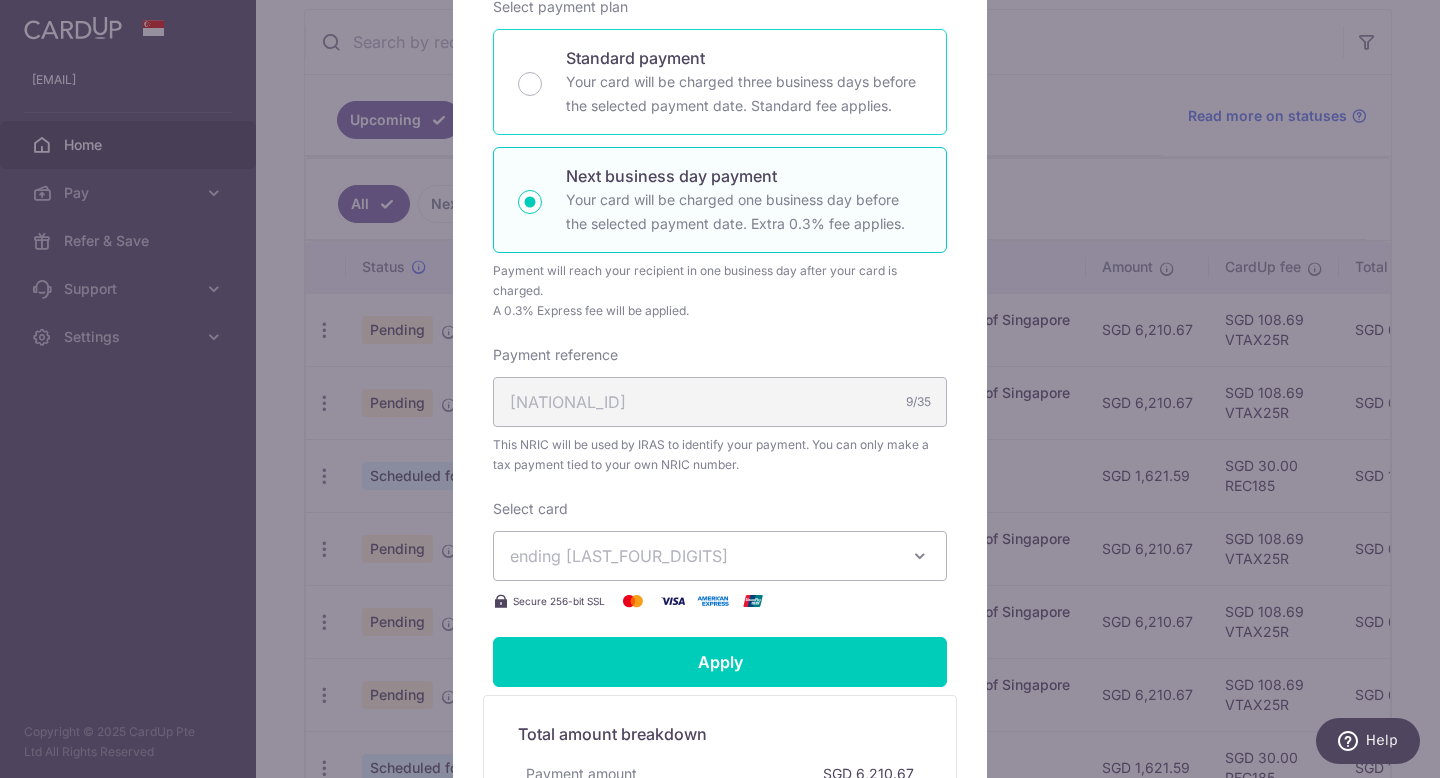 click on "Your card will be charged three  business days before the selected payment date. Standard fee applies." at bounding box center (744, 94) 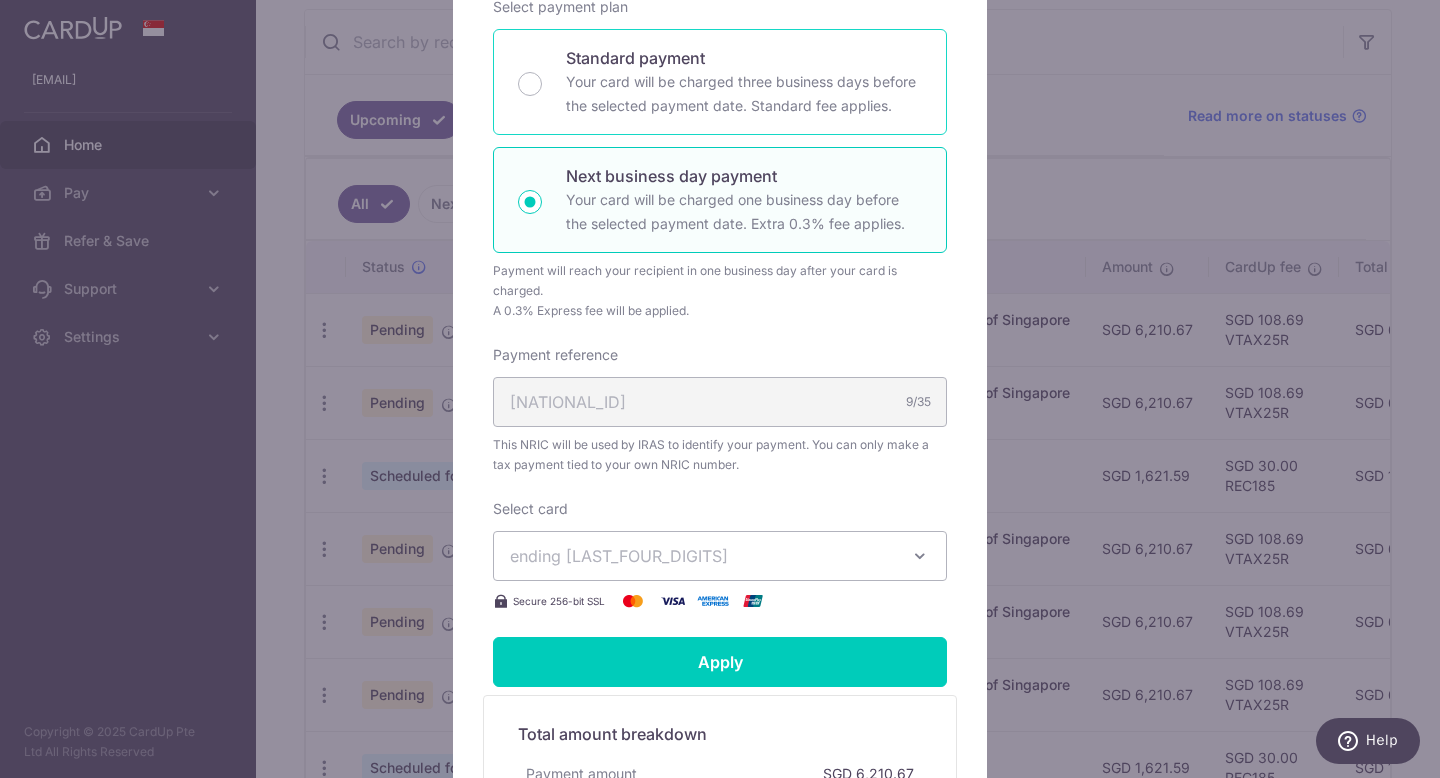 radio on "true" 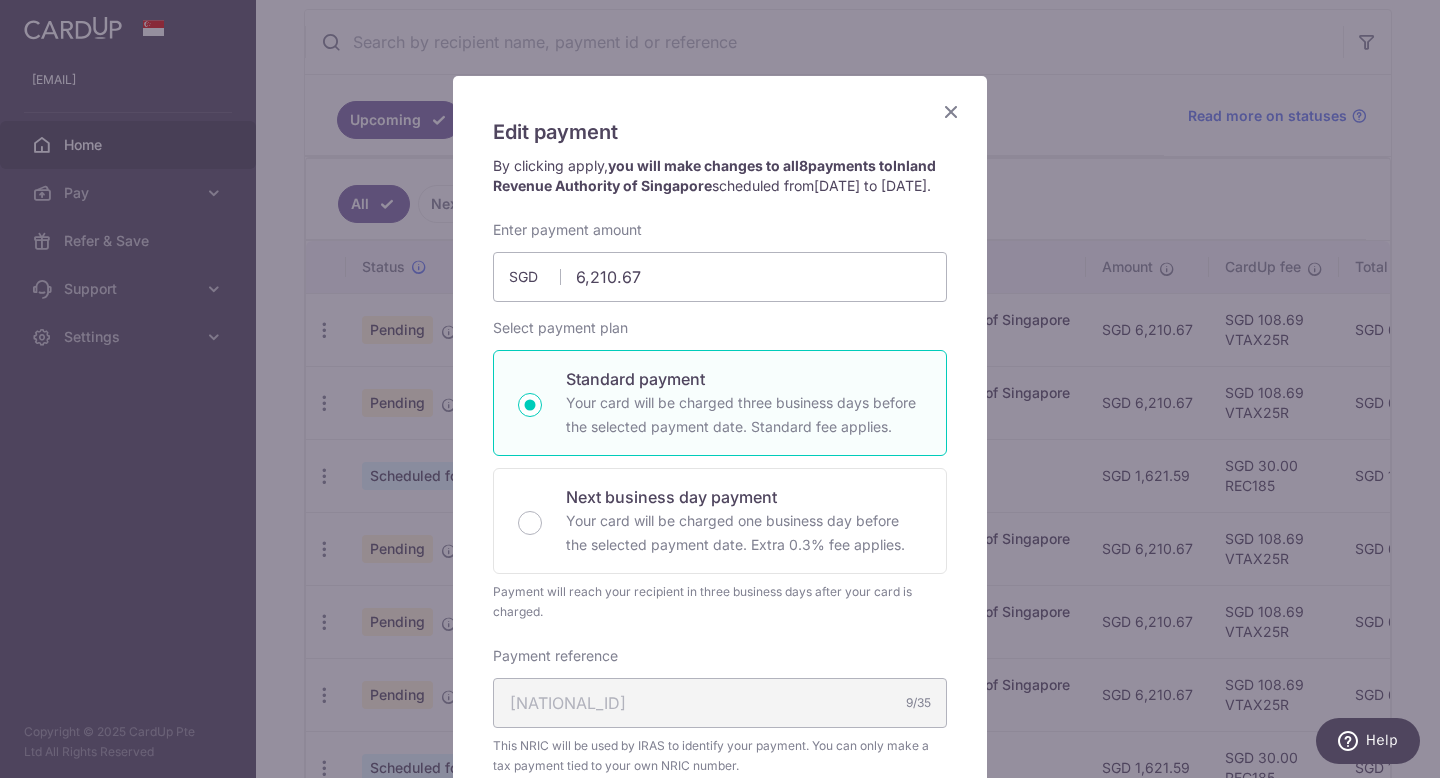 scroll, scrollTop: 0, scrollLeft: 0, axis: both 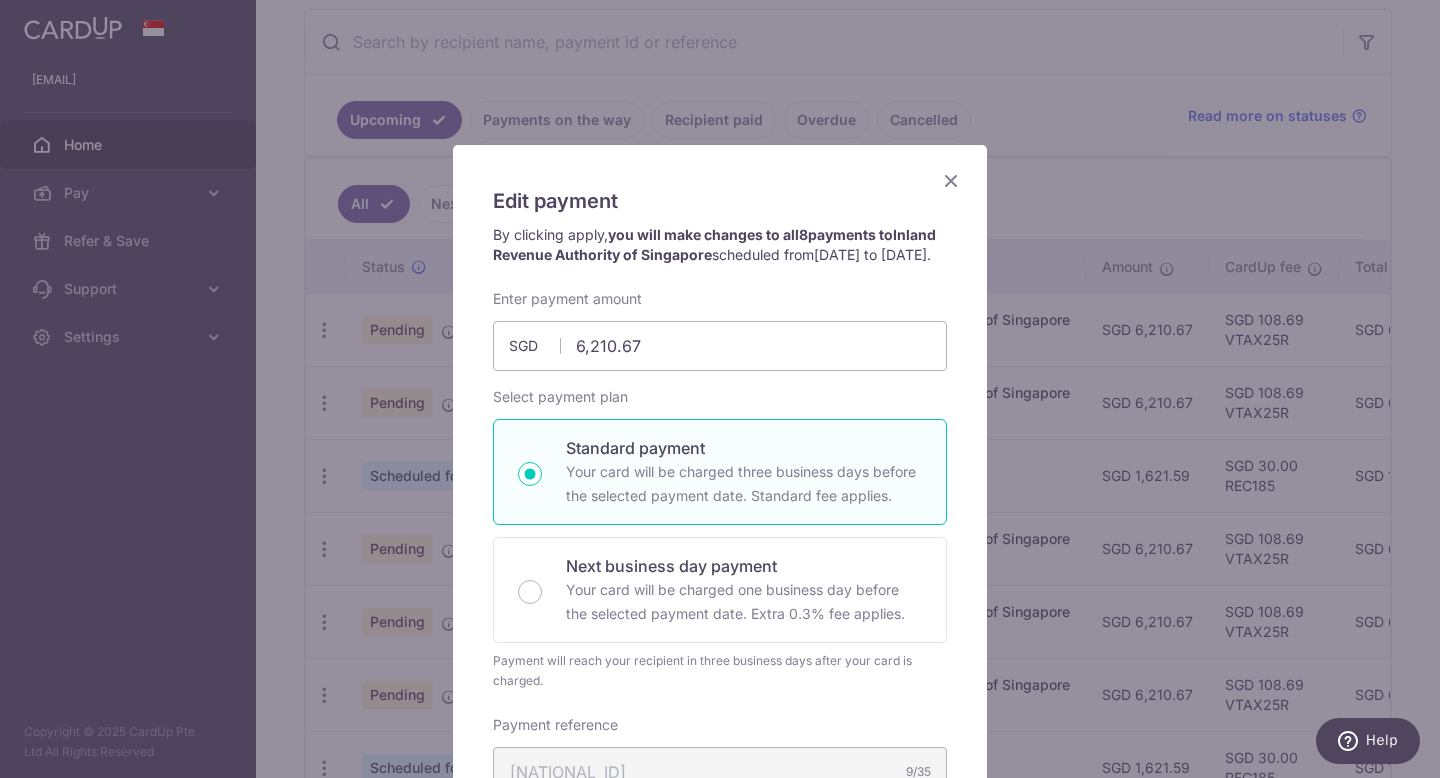 click at bounding box center [951, 180] 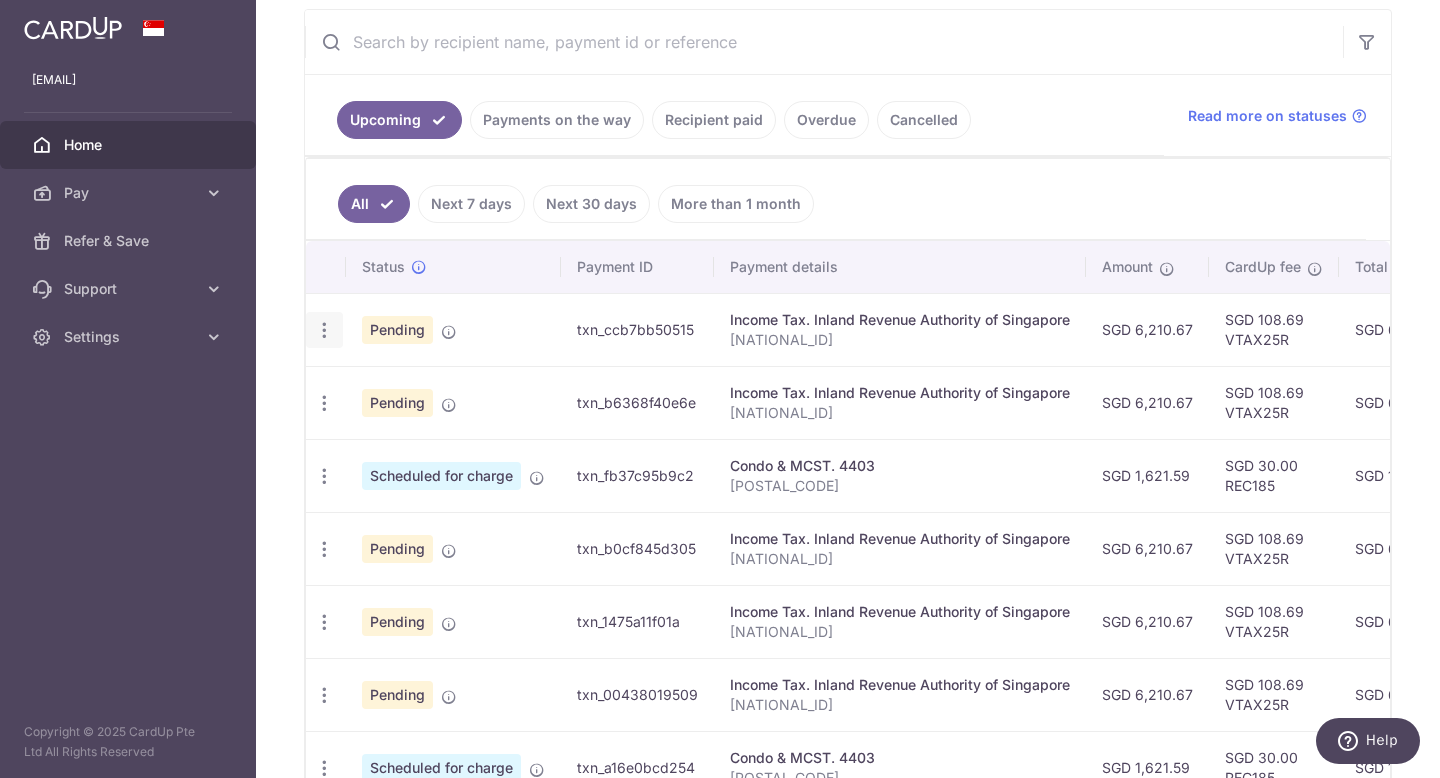 click at bounding box center [324, 330] 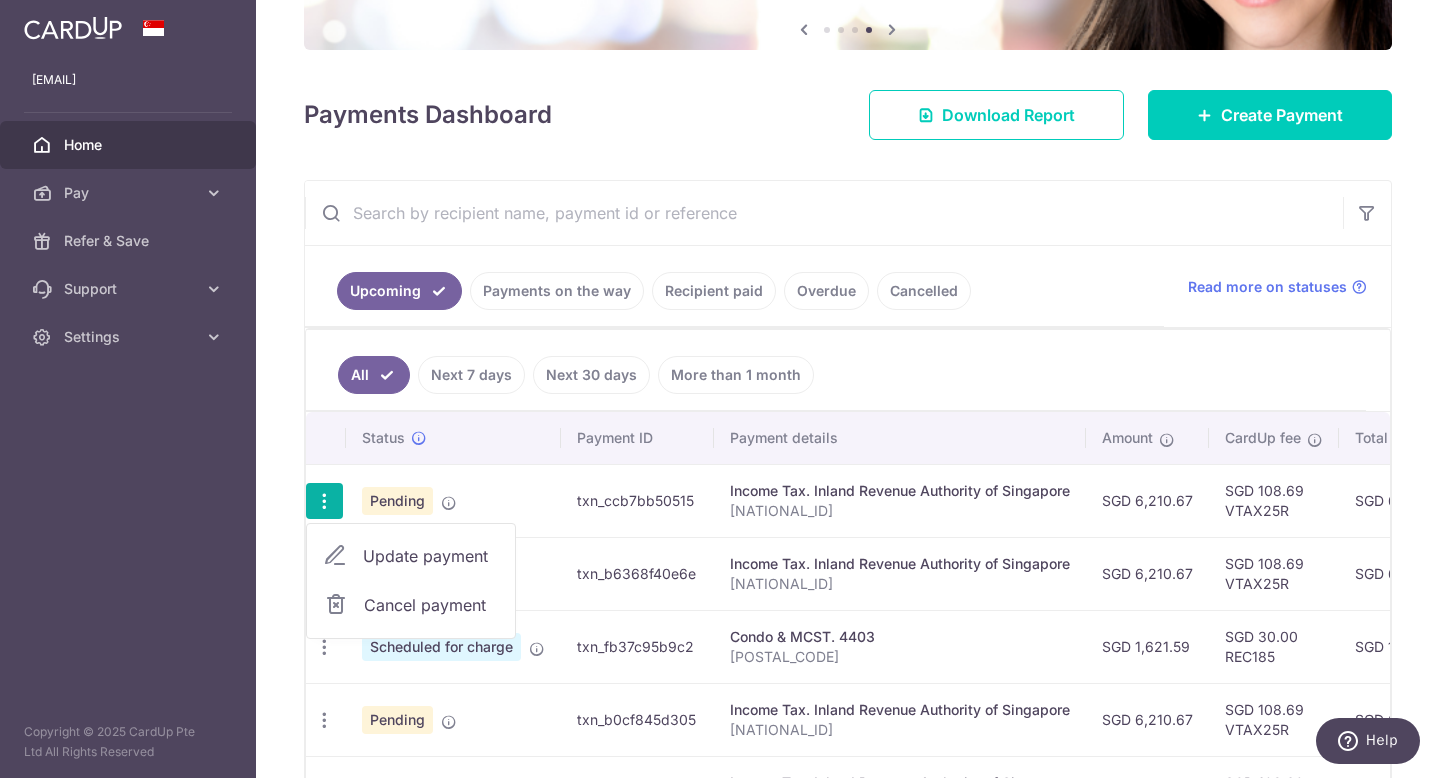 scroll, scrollTop: 407, scrollLeft: 0, axis: vertical 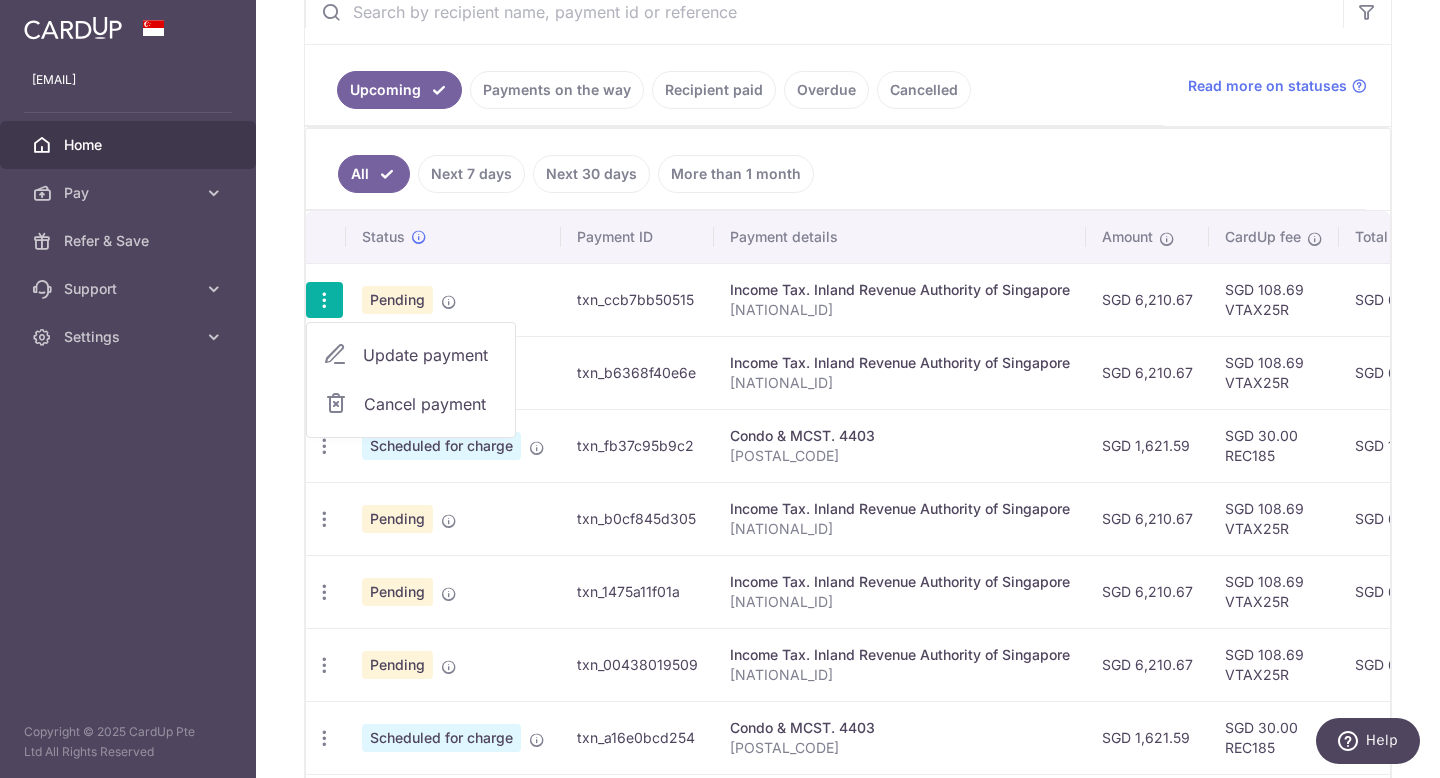 click on "Update payment" at bounding box center [431, 355] 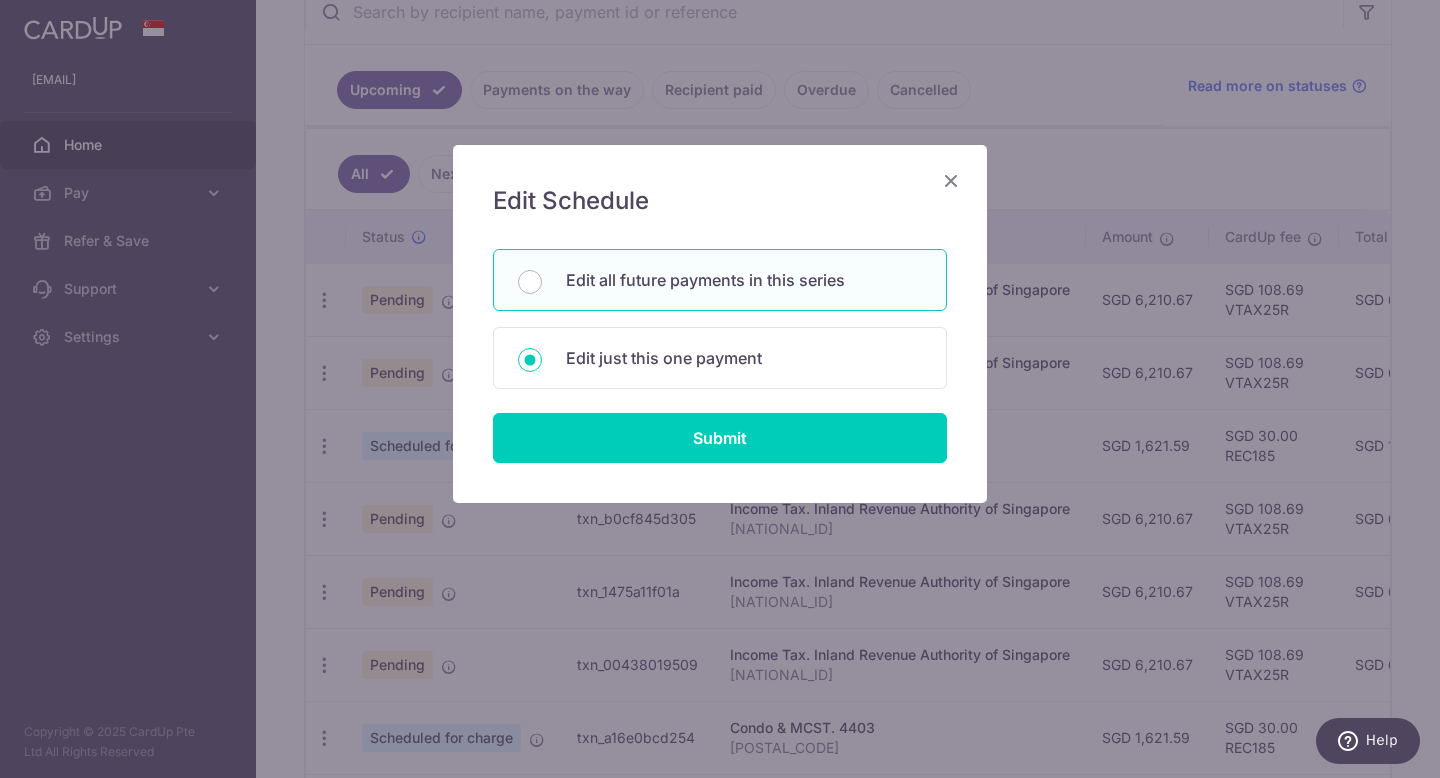 click on "Edit all future payments in this series" at bounding box center [720, 280] 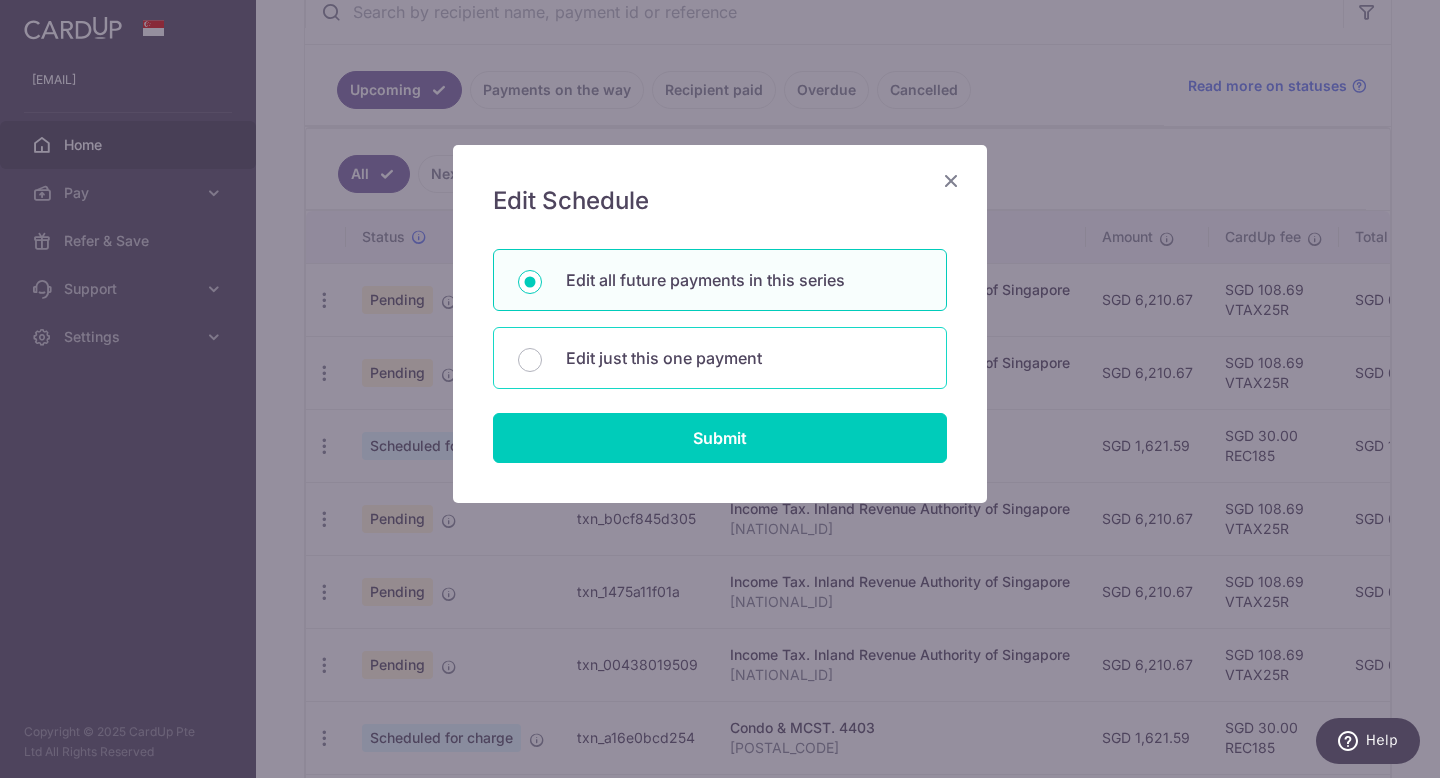 click on "Edit just this one payment" at bounding box center (720, 358) 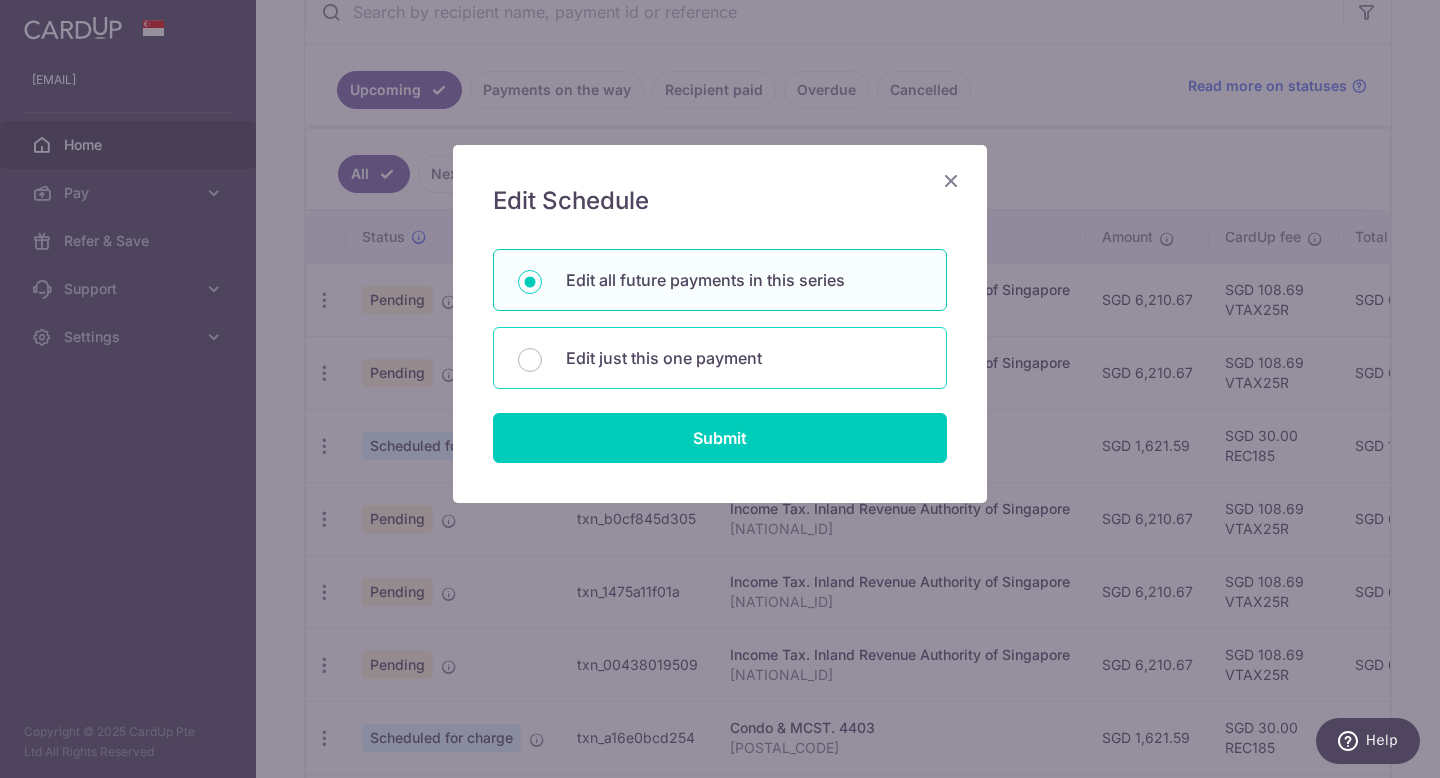radio on "false" 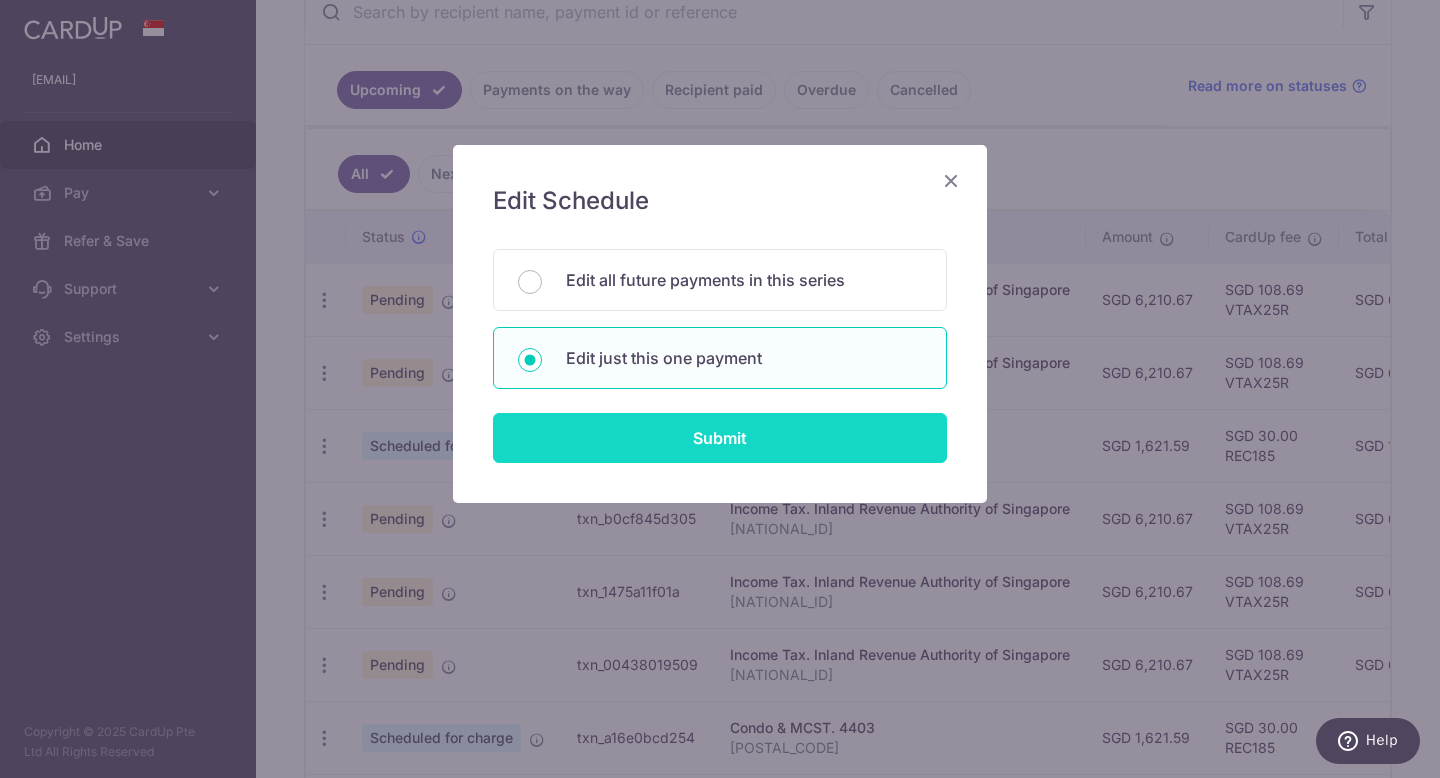 click on "Submit" at bounding box center (720, 438) 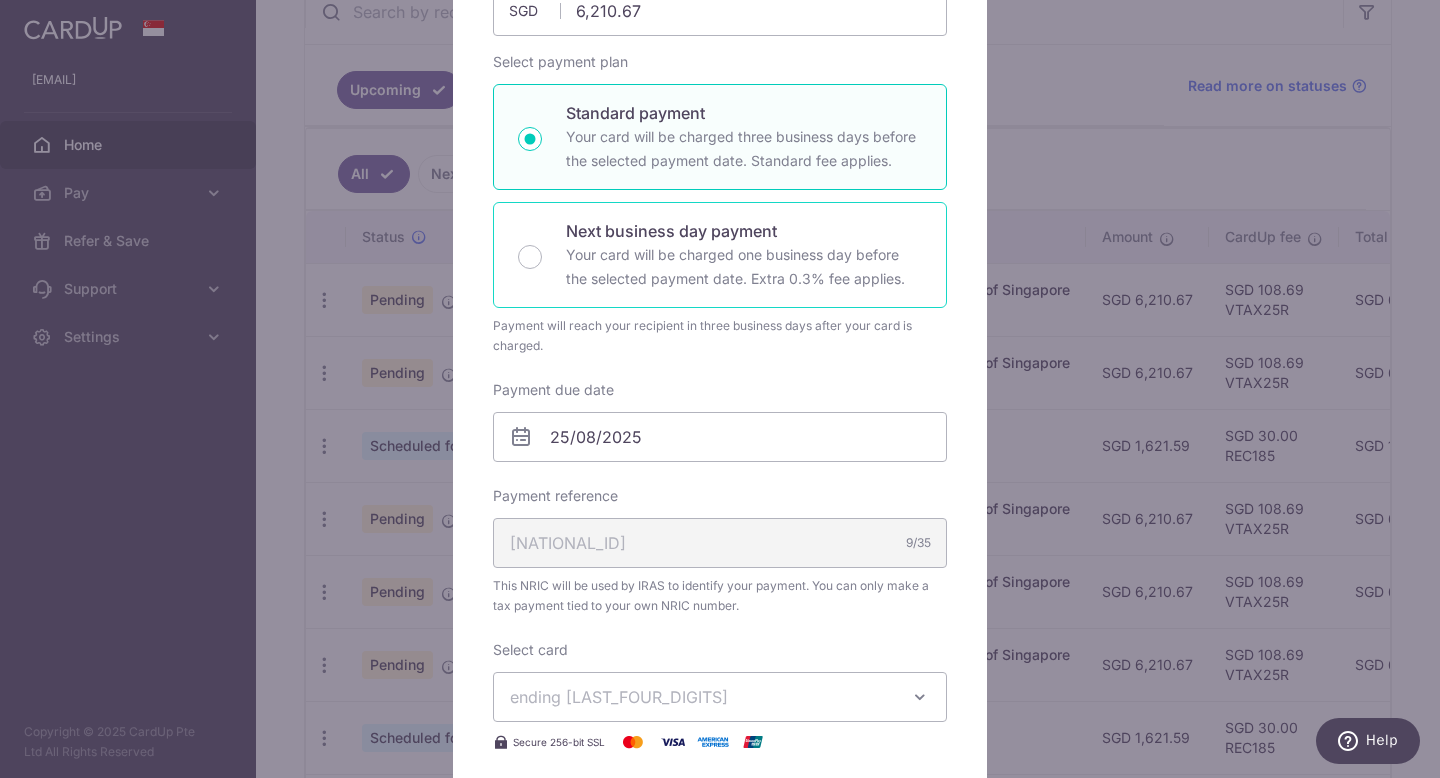 scroll, scrollTop: 275, scrollLeft: 0, axis: vertical 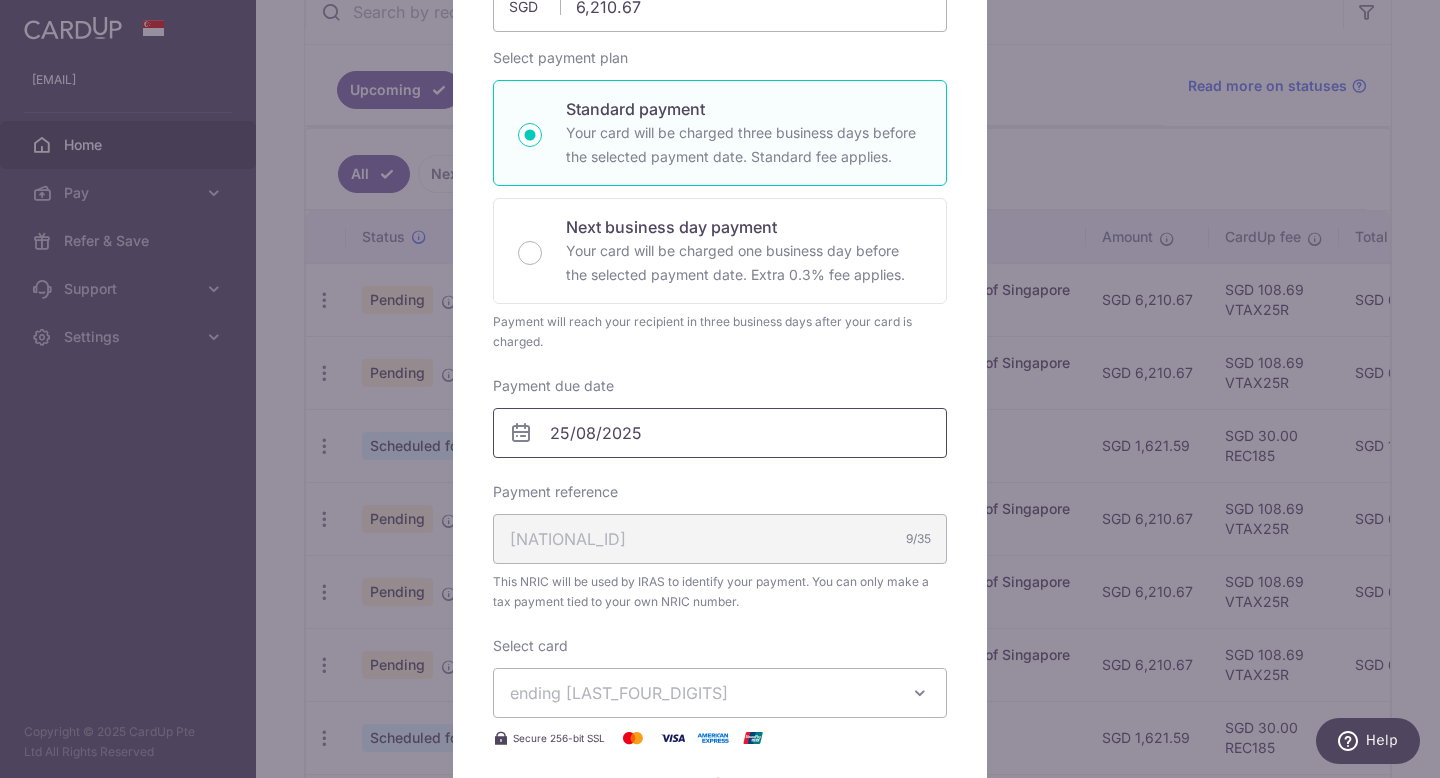 click on "25/08/2025" at bounding box center (720, 433) 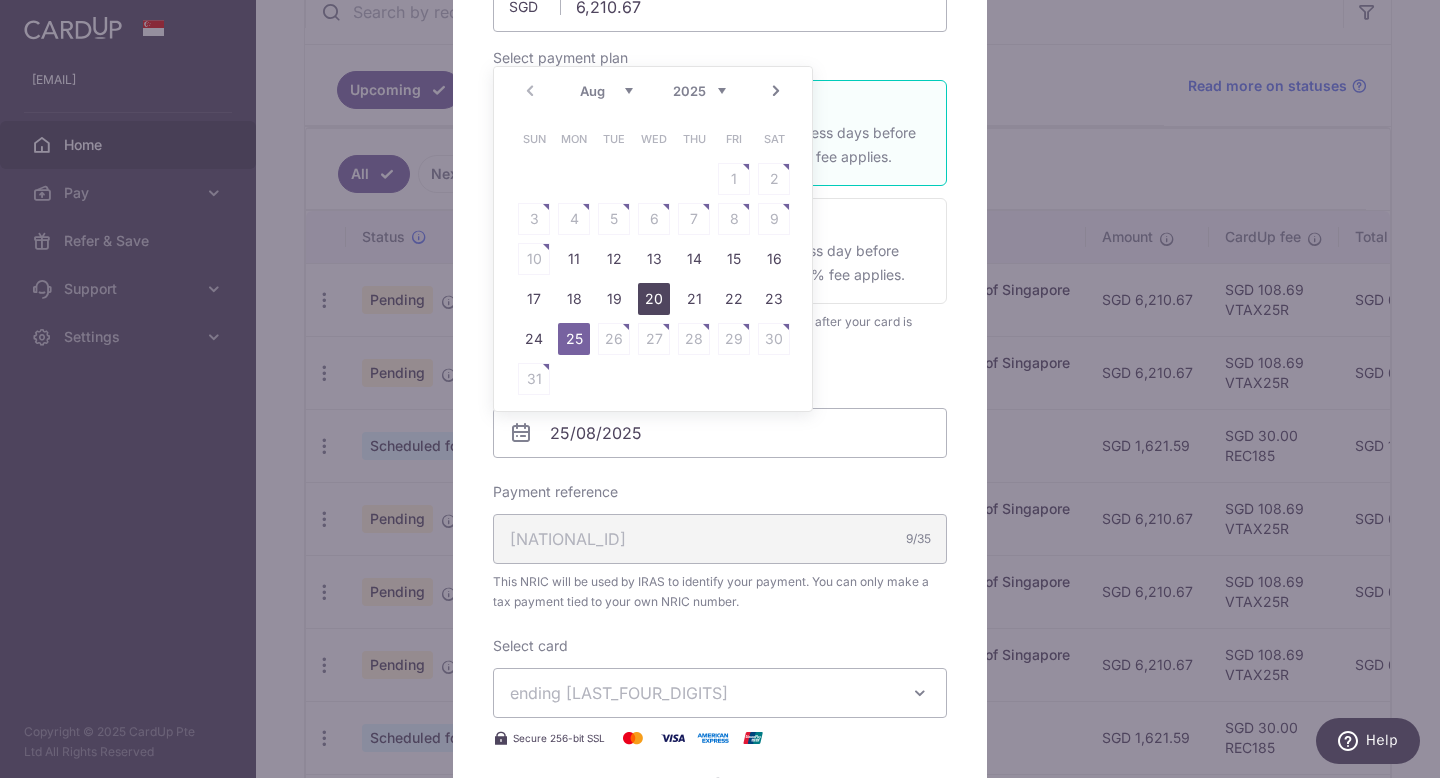 click on "20" at bounding box center (654, 299) 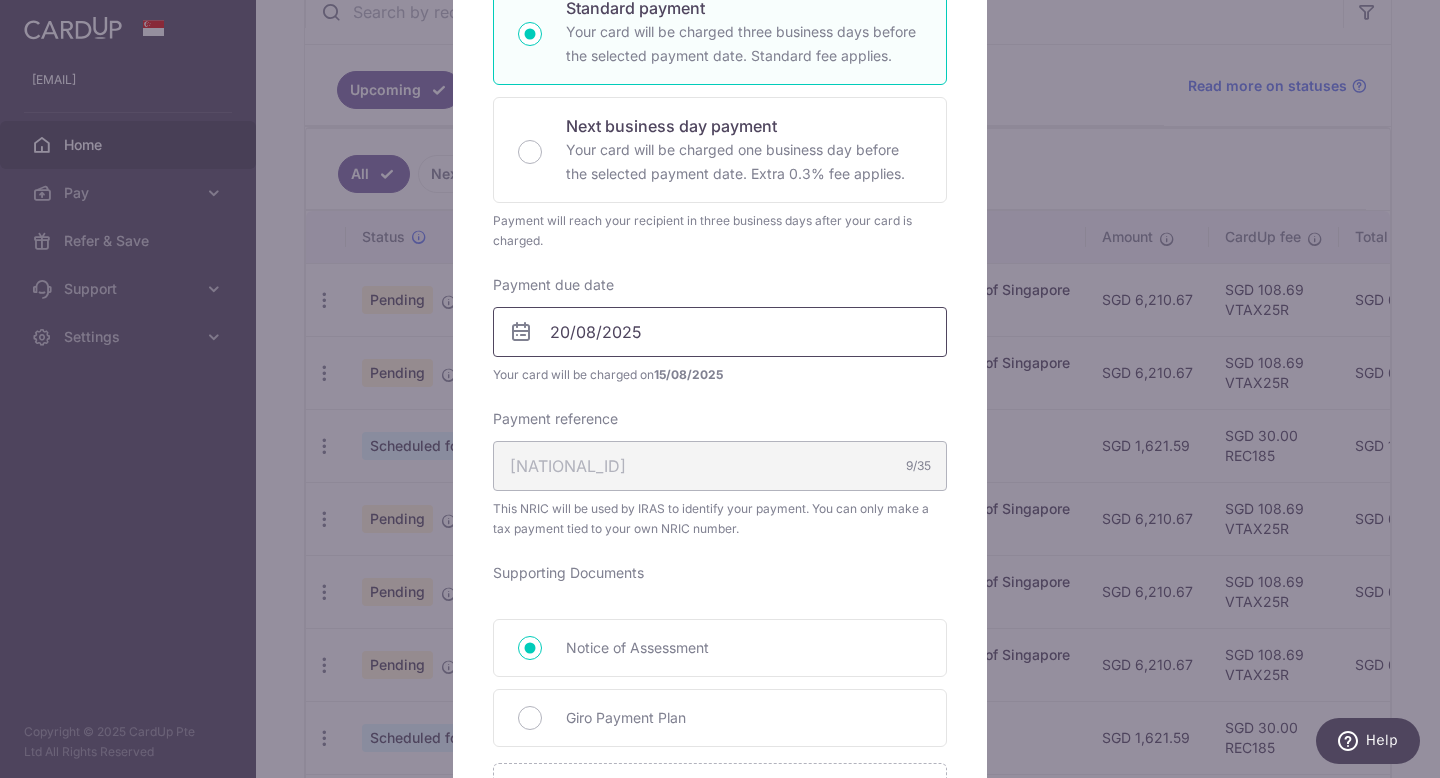 scroll, scrollTop: 366, scrollLeft: 0, axis: vertical 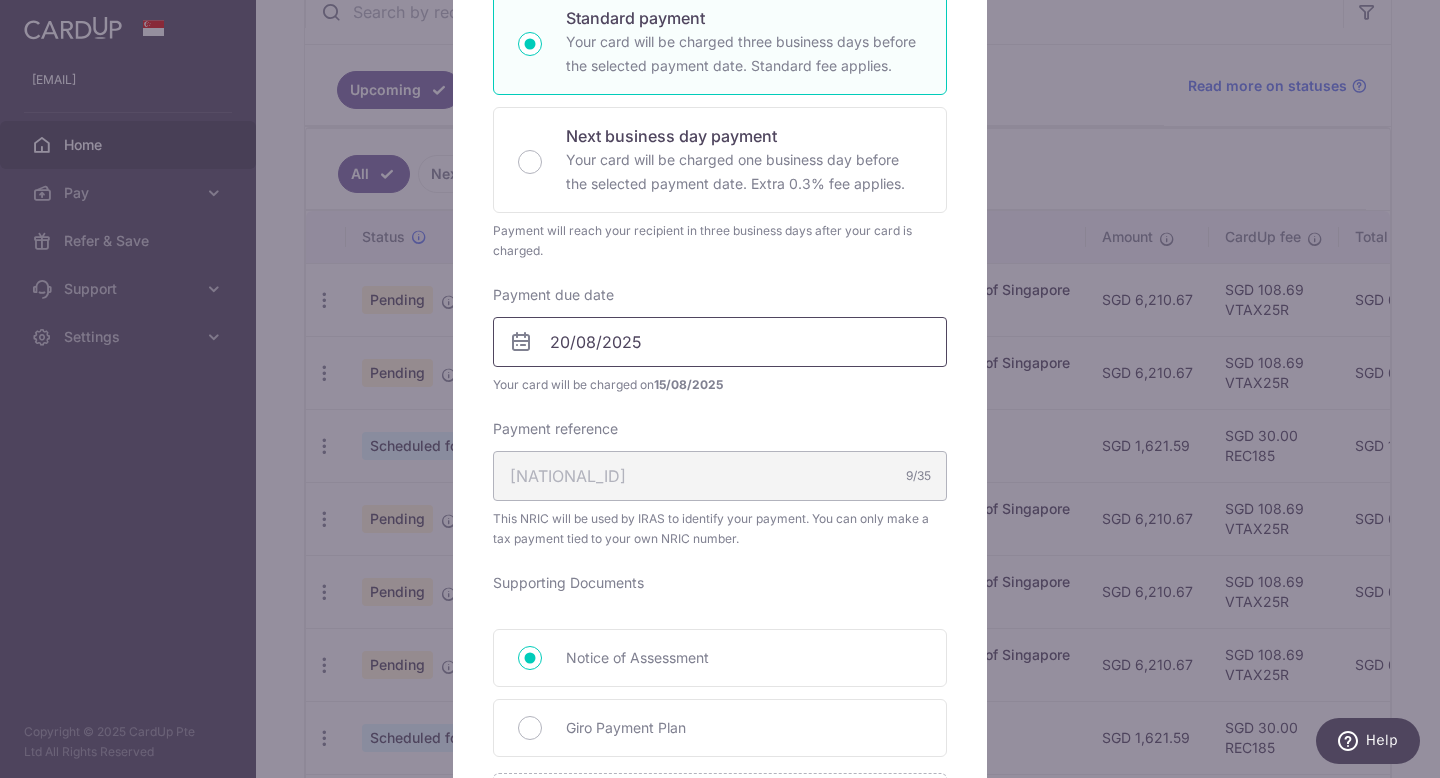 click on "20/08/2025" at bounding box center (720, 342) 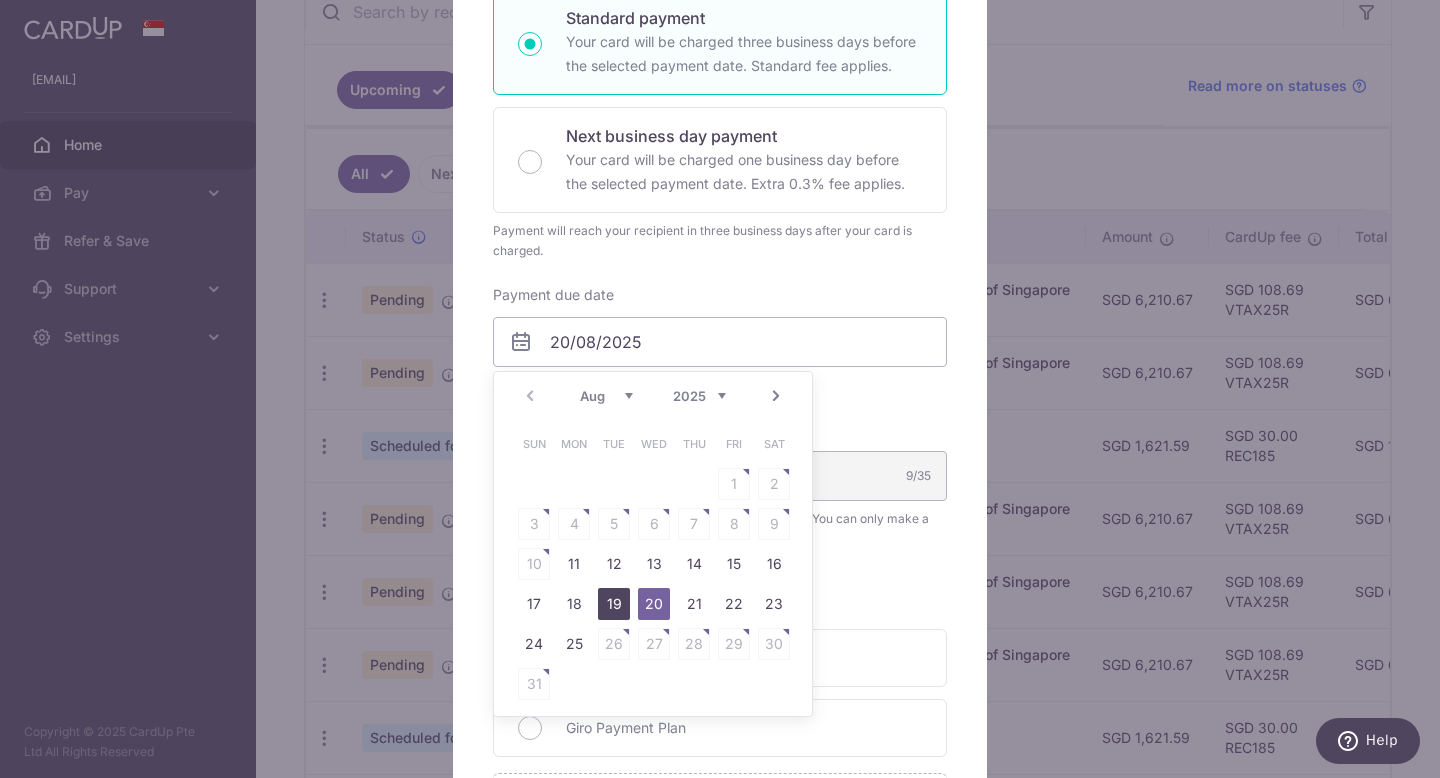 click on "19" at bounding box center (614, 604) 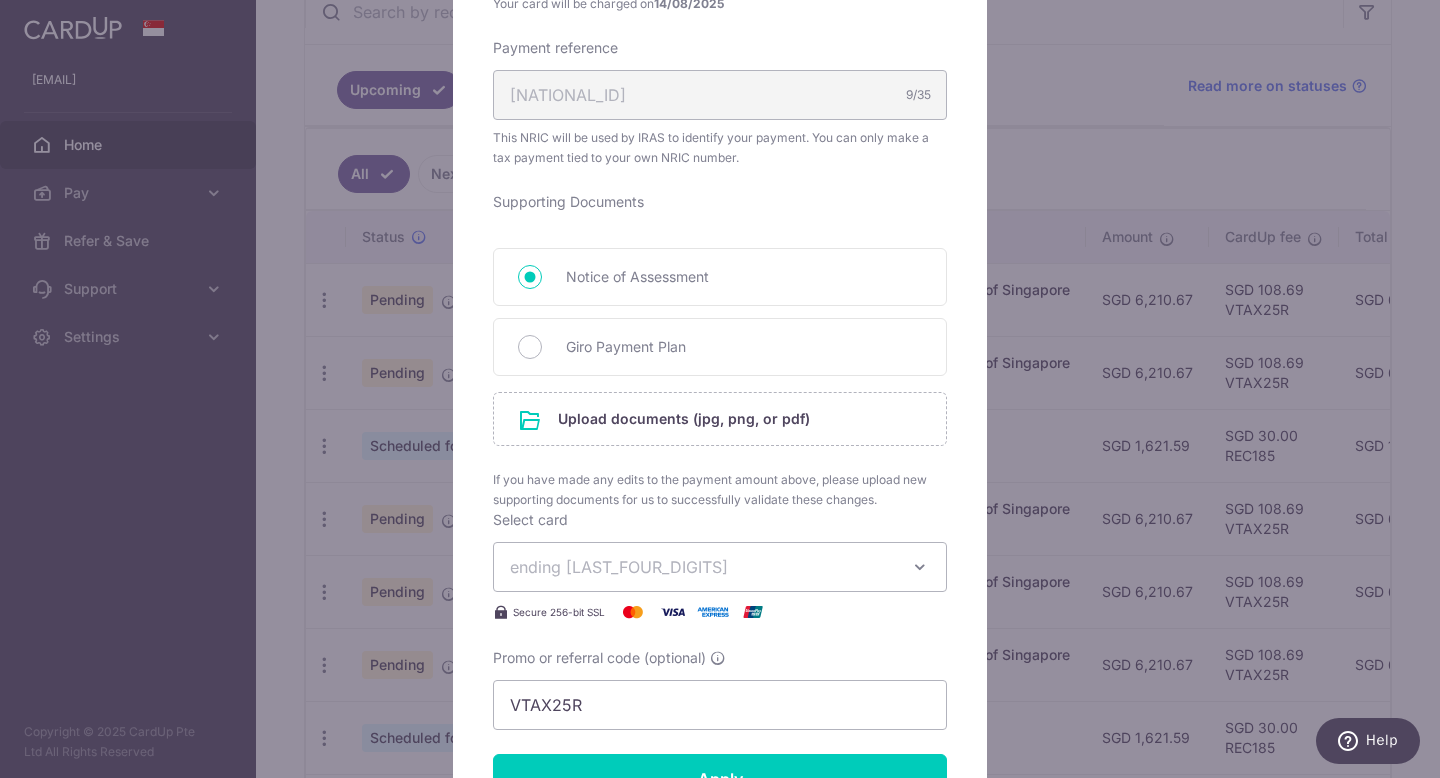 scroll, scrollTop: 842, scrollLeft: 0, axis: vertical 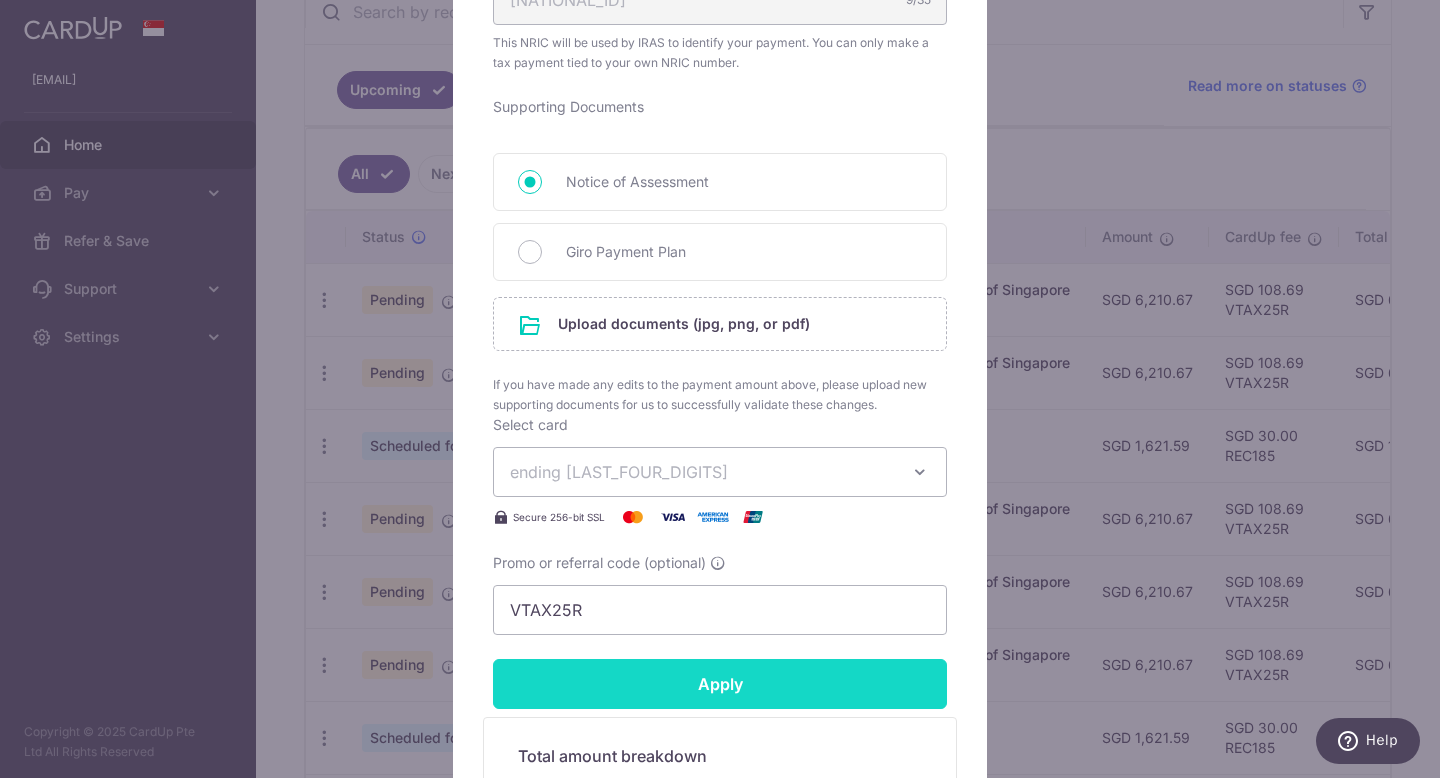 click on "Apply" at bounding box center [720, 684] 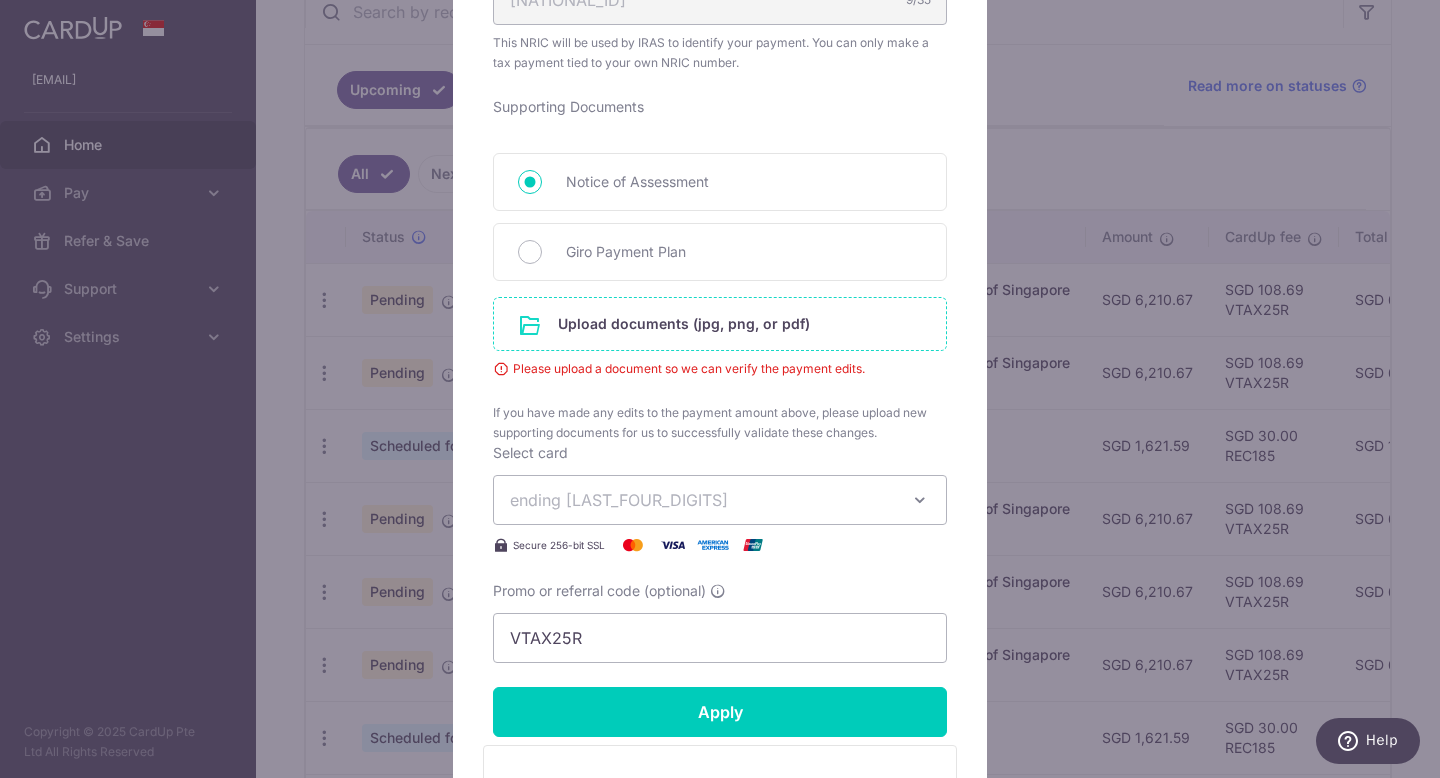 click at bounding box center [720, 324] 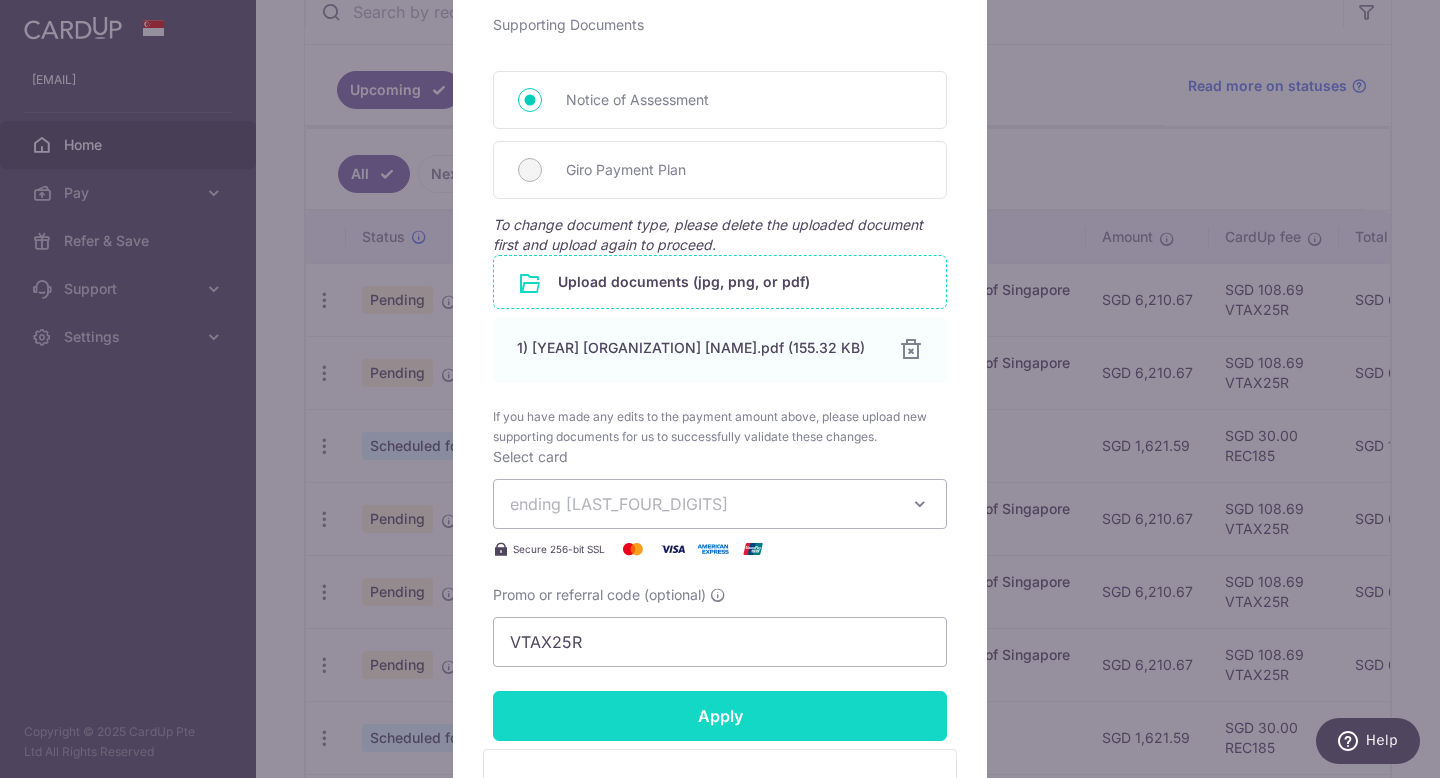 scroll, scrollTop: 1313, scrollLeft: 0, axis: vertical 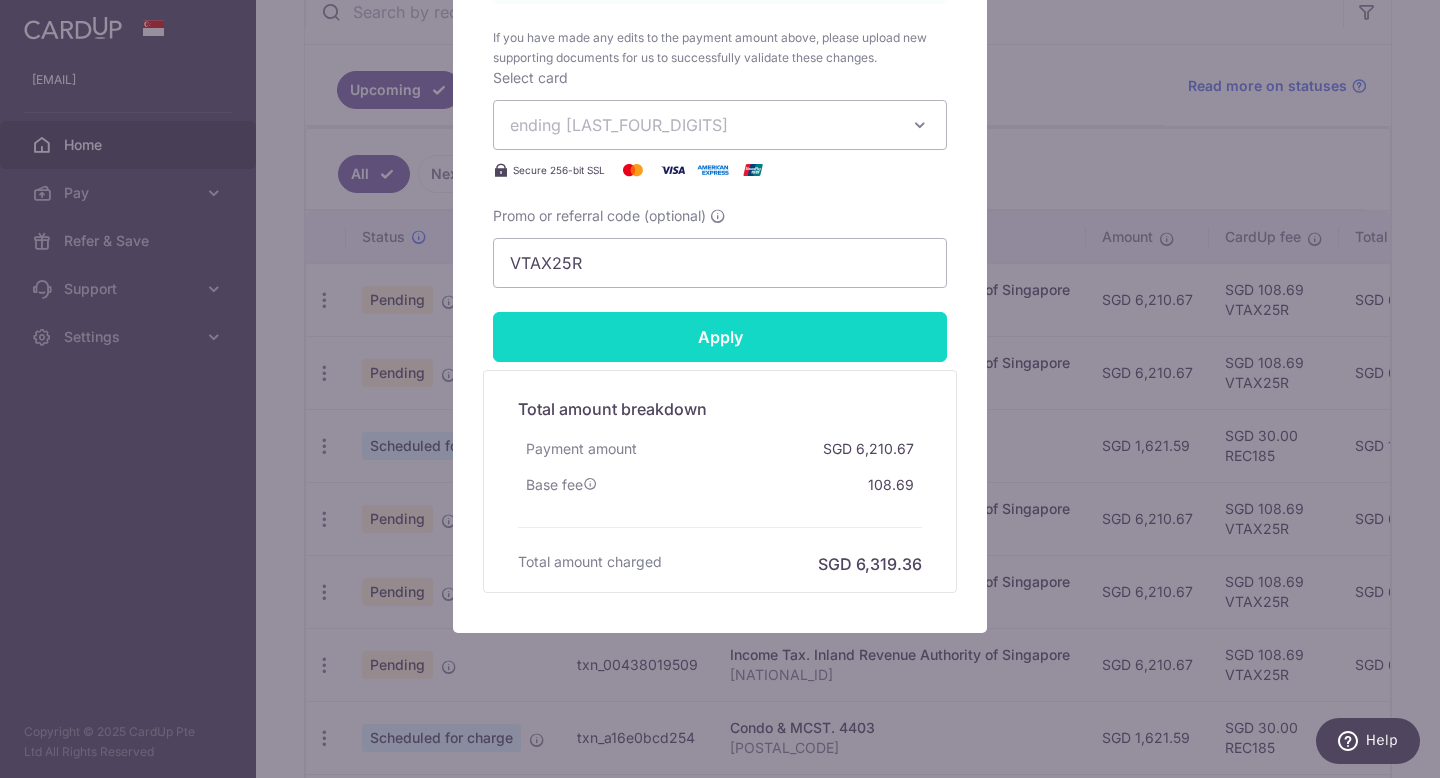 click on "Apply" at bounding box center [720, 337] 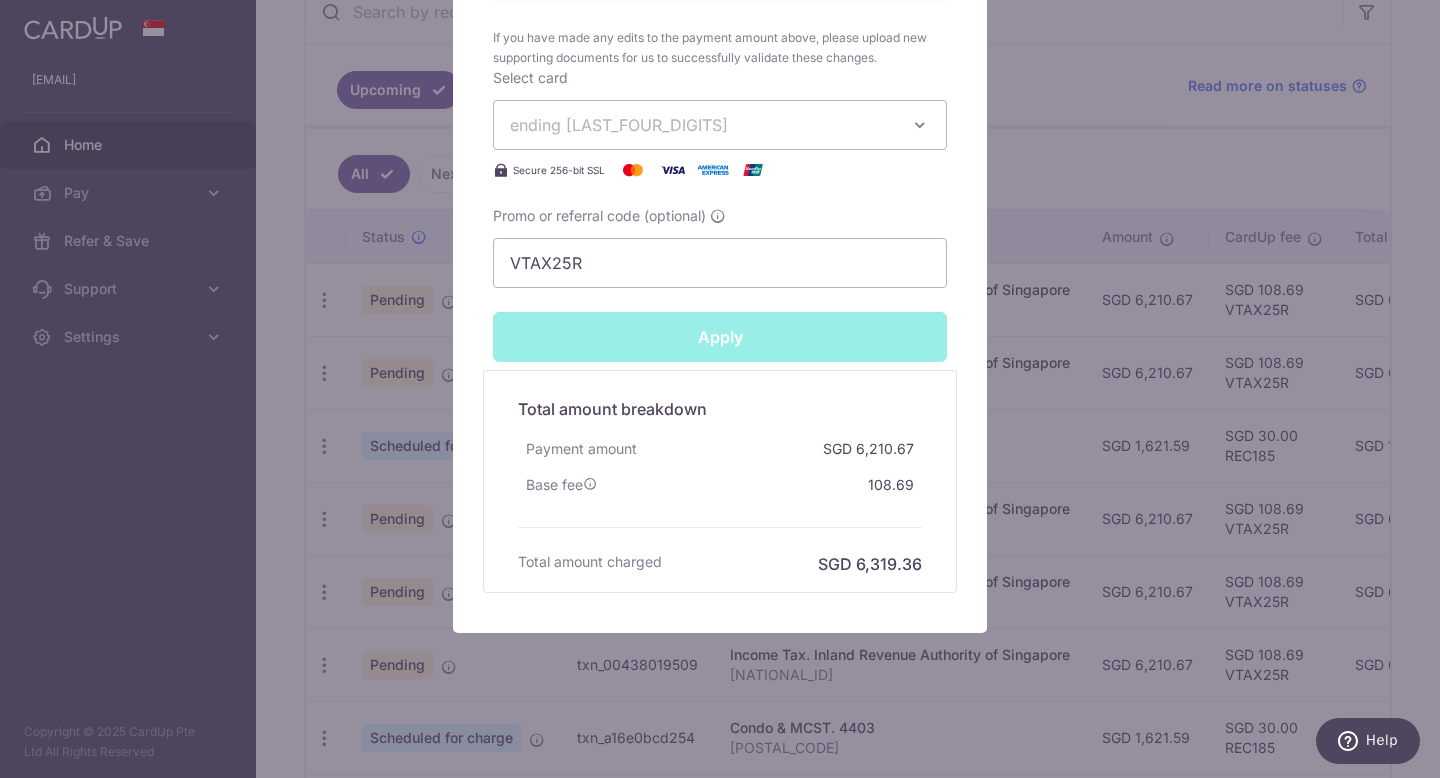 type on "Successfully Applied" 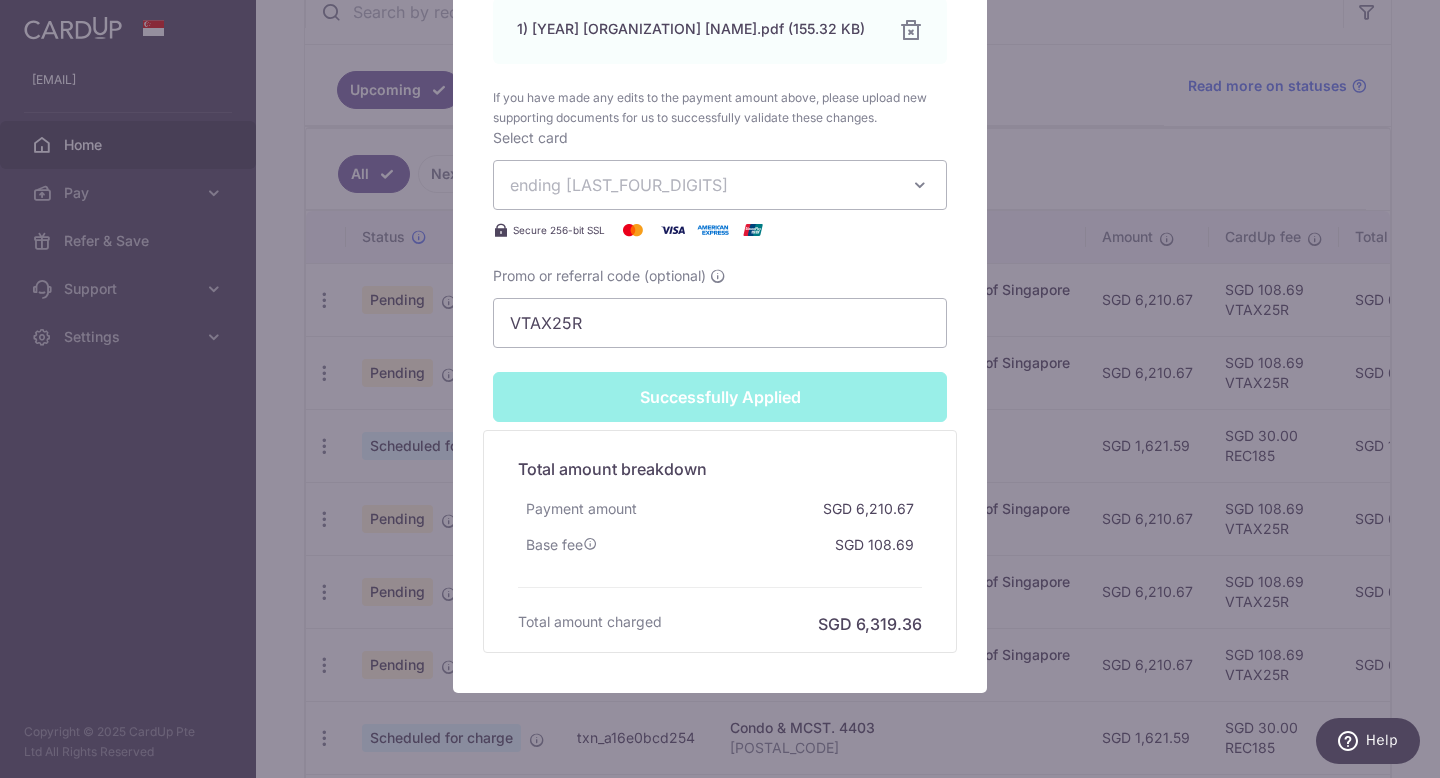 scroll, scrollTop: 1383, scrollLeft: 0, axis: vertical 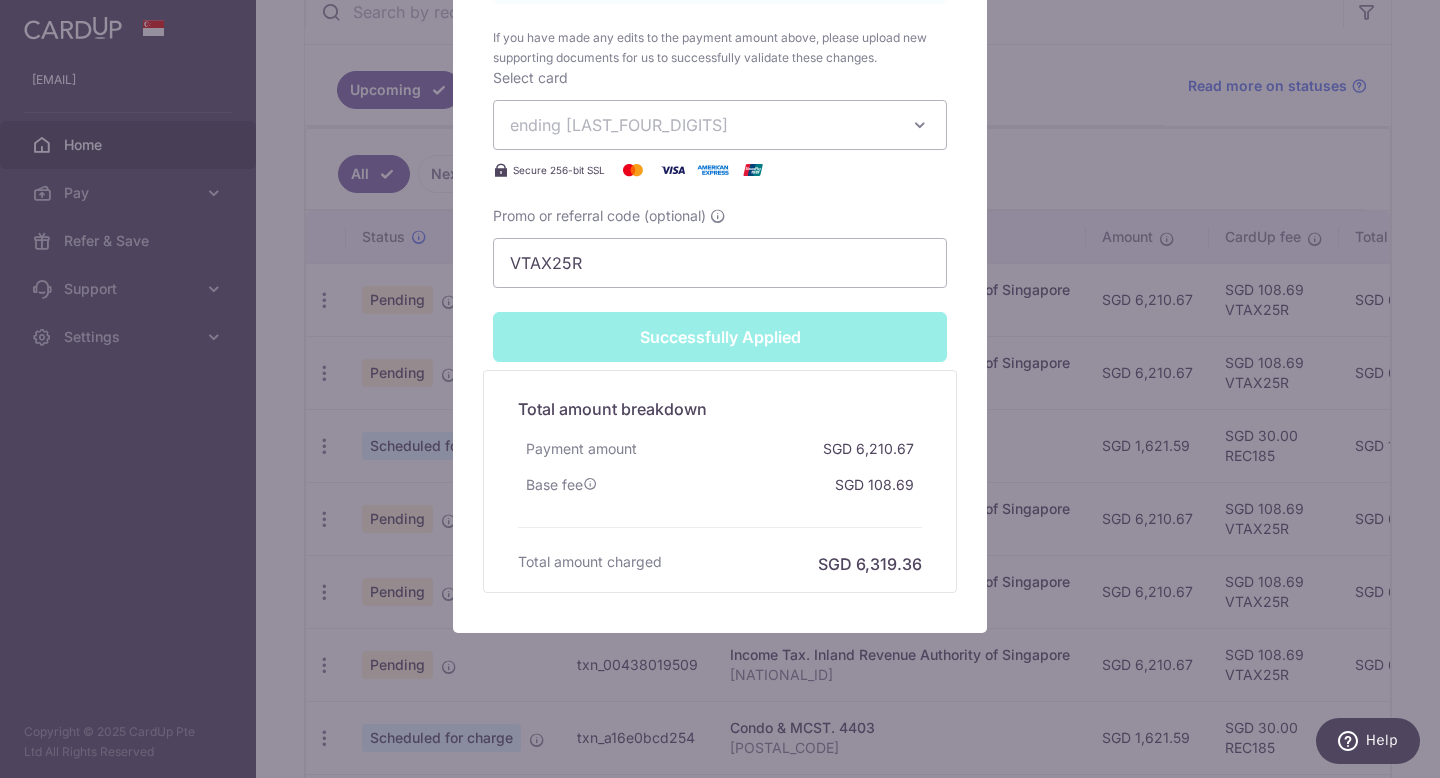 click on "Edit payment
By clicking apply,  you will make changes to all  8  payments to  Inland Revenue Authority of Singapore  scheduled from
25/08/2025 to 25/03/2026 .
By clicking below, you confirm you are editing this payment to  Inland Revenue Authority of Singapore  on
25/08/2025 .
Your payment is updated successfully
SGD 8" at bounding box center (720, 389) 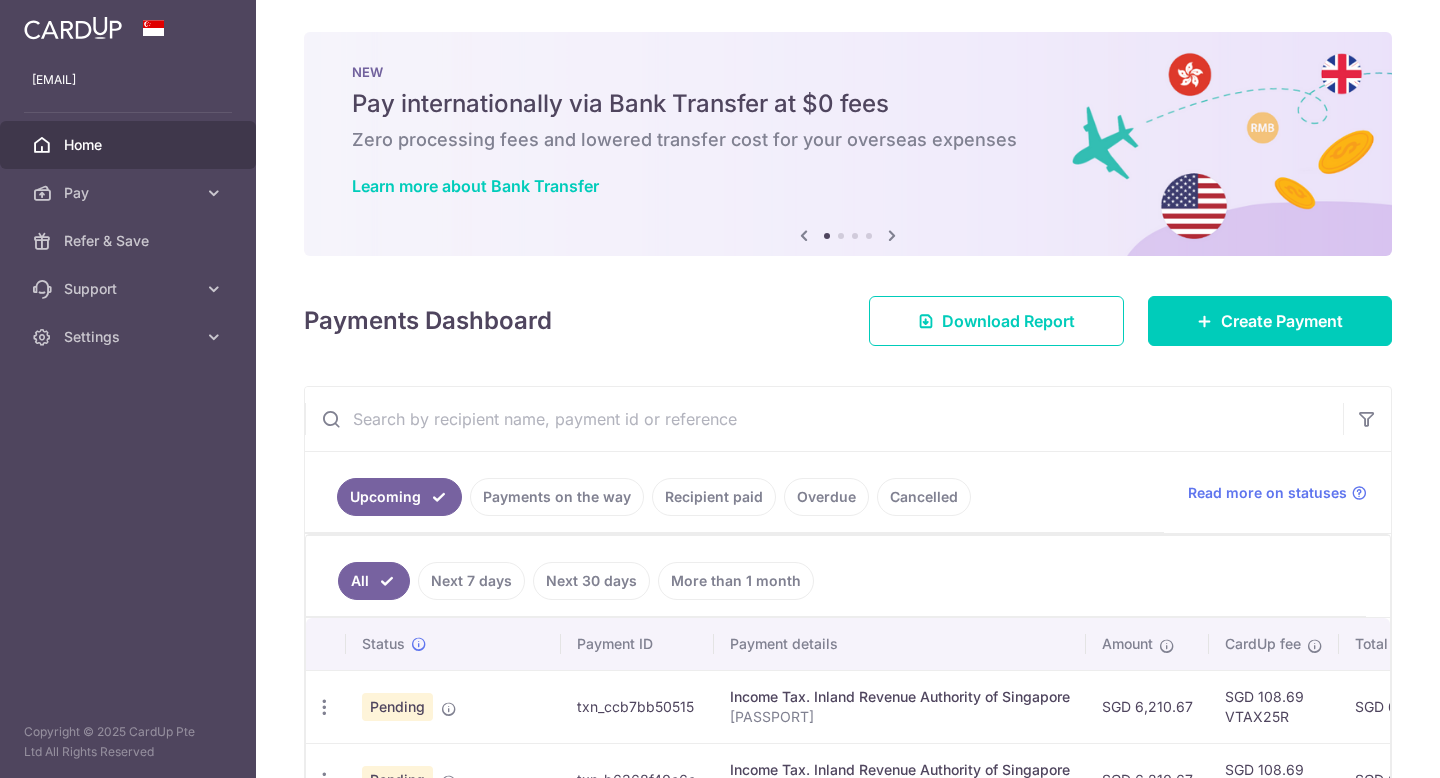 scroll, scrollTop: 0, scrollLeft: 0, axis: both 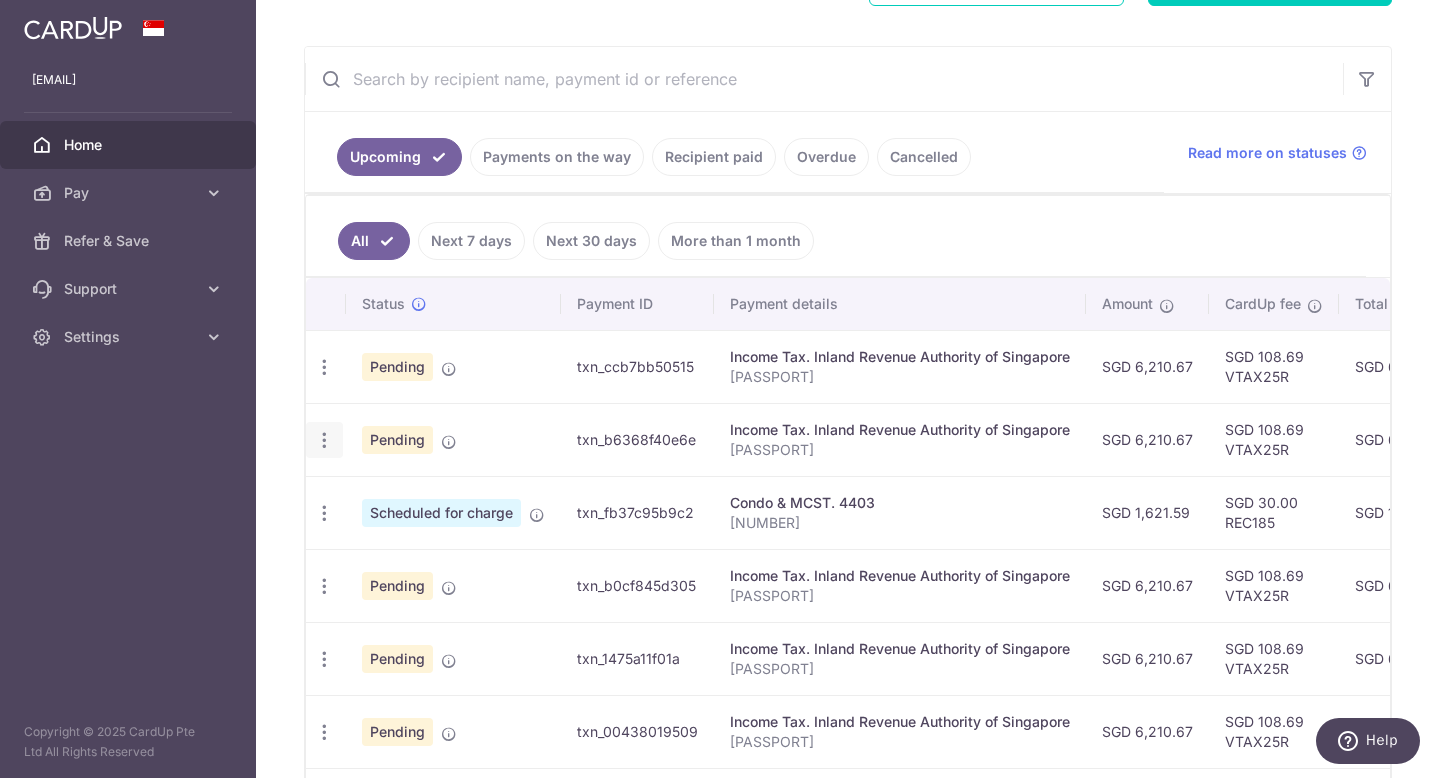click at bounding box center (324, 367) 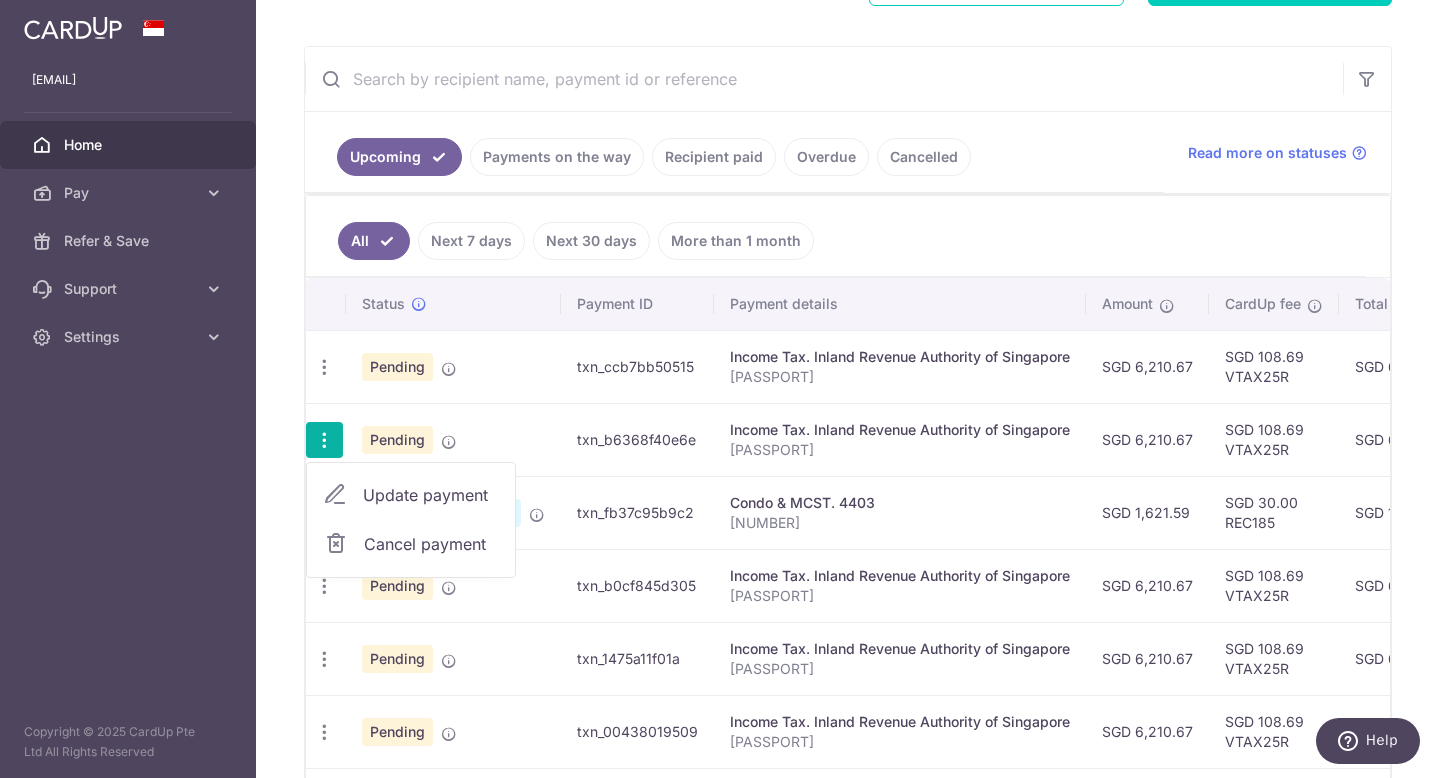 click on "Update payment" at bounding box center (431, 495) 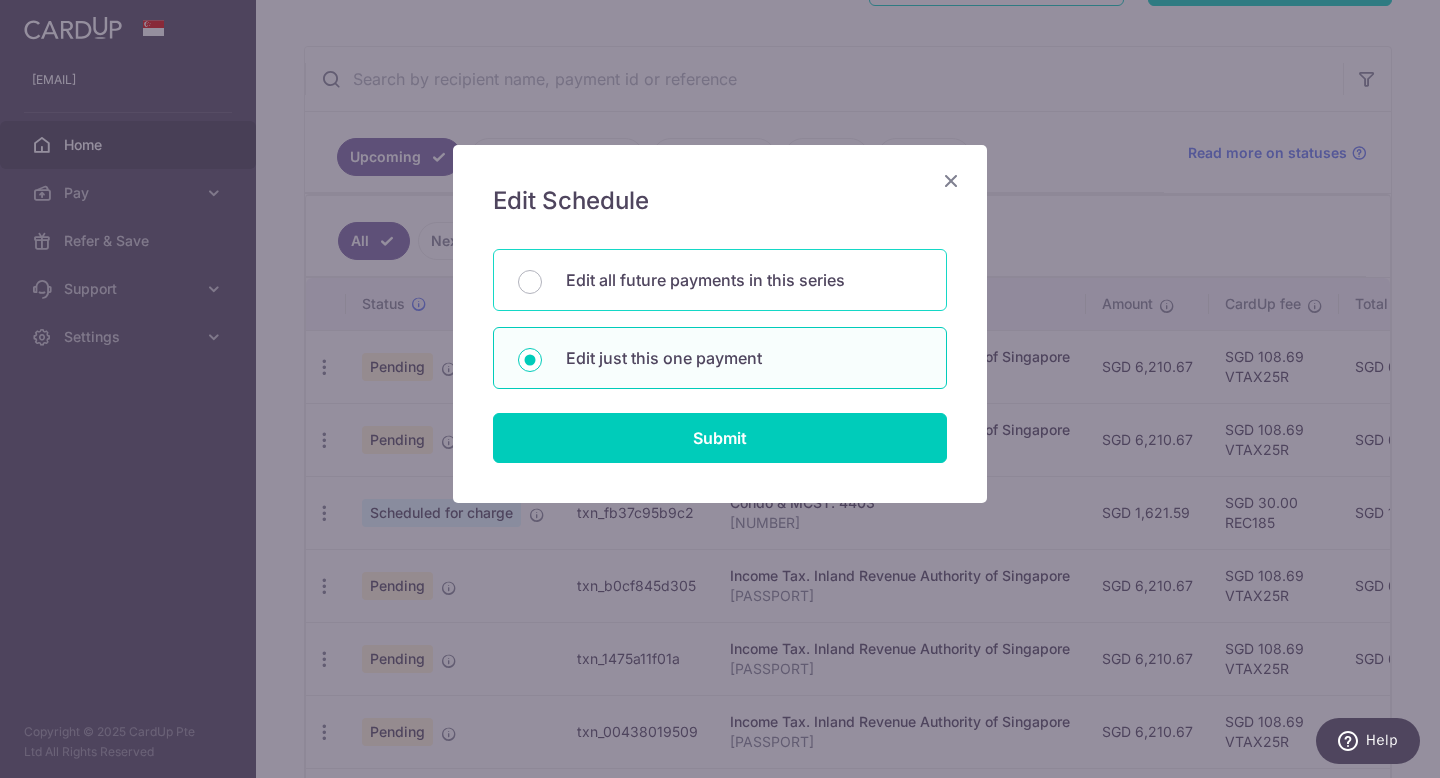 click on "Edit all future payments in this series" at bounding box center [720, 280] 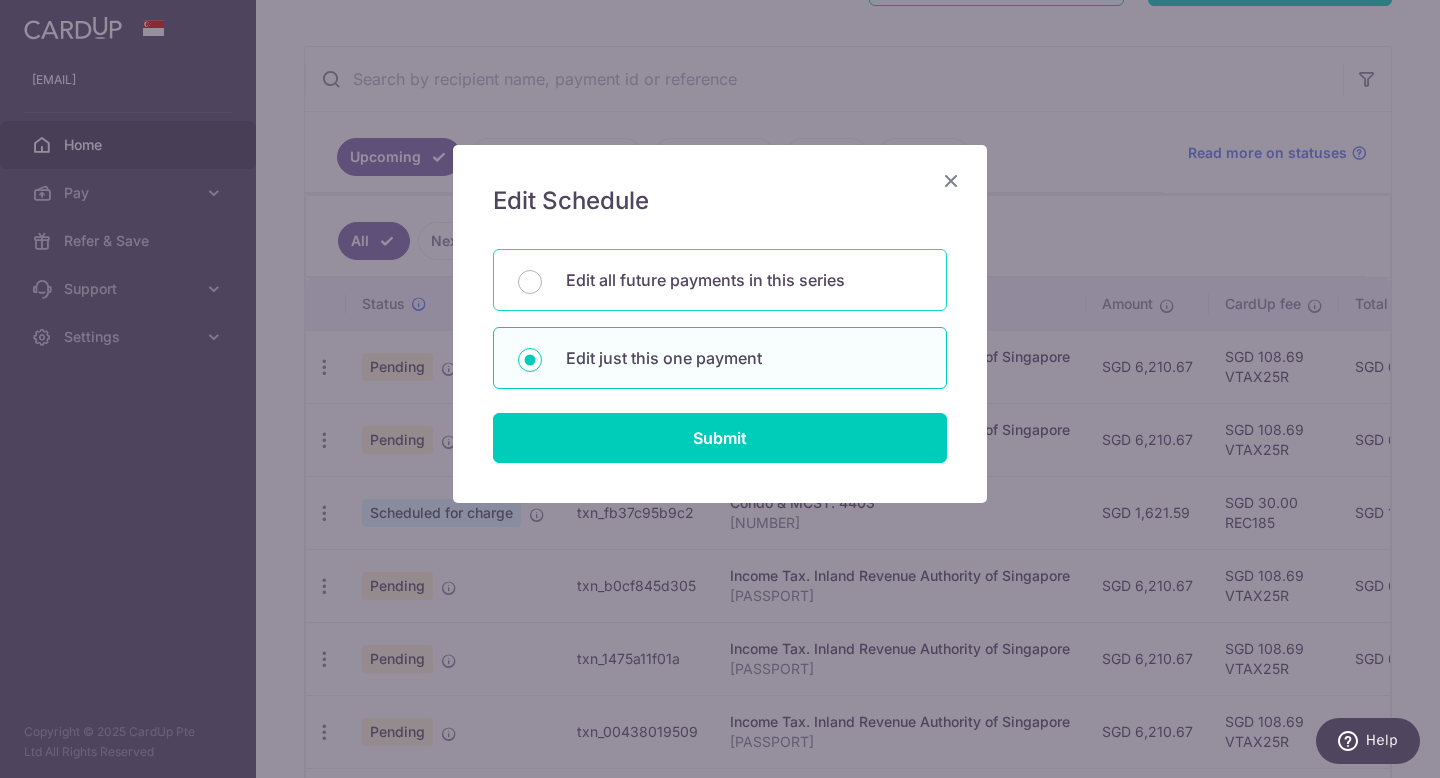 radio on "true" 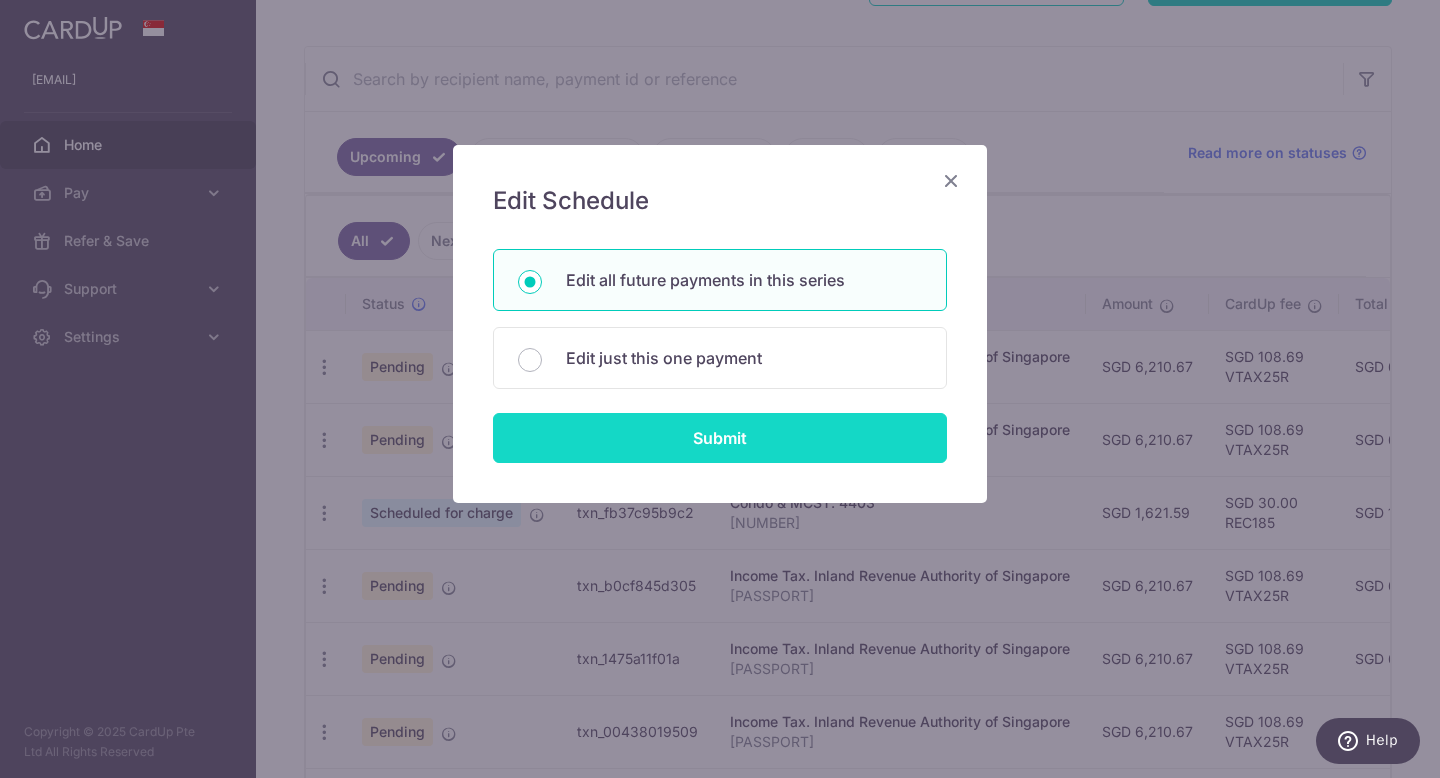 click on "Submit" at bounding box center (720, 438) 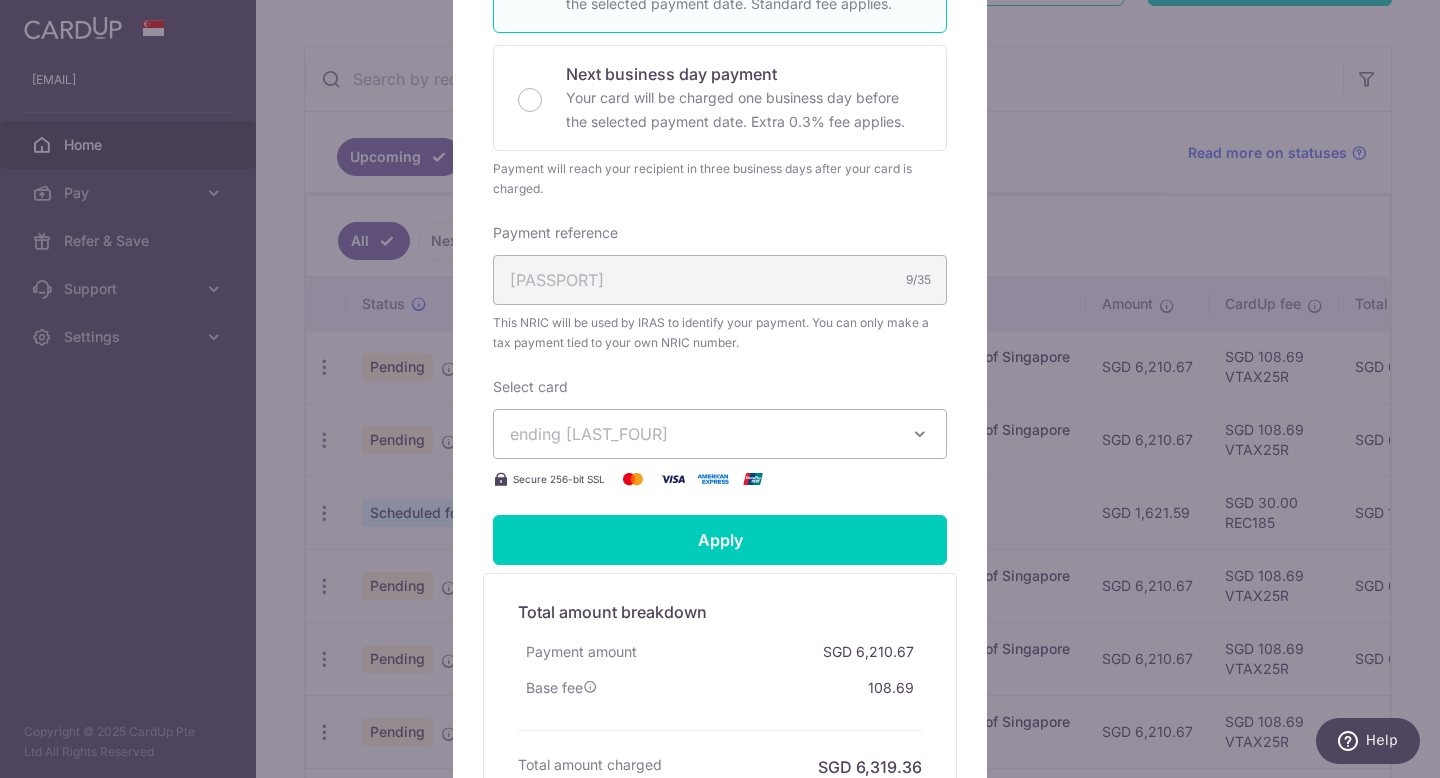 scroll, scrollTop: 0, scrollLeft: 0, axis: both 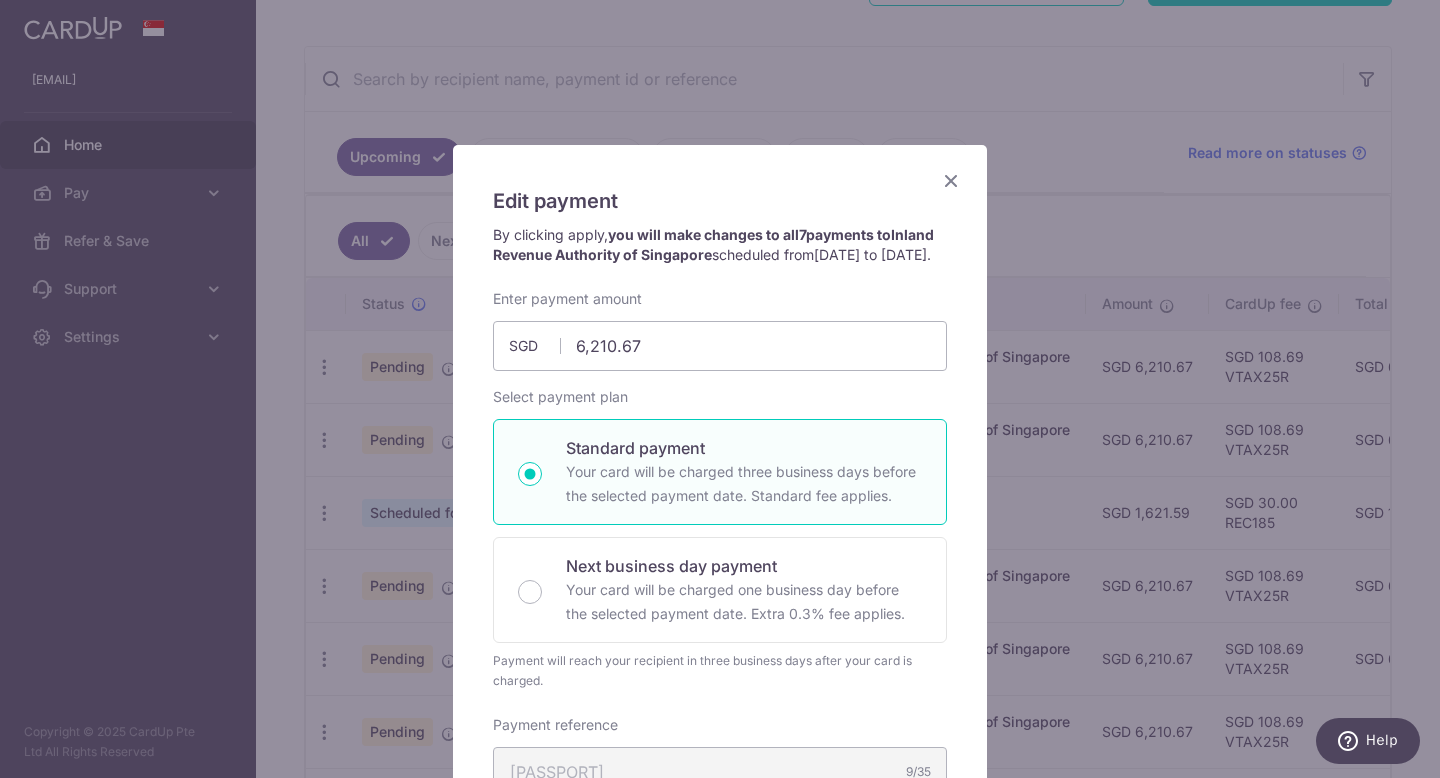 click at bounding box center [951, 180] 